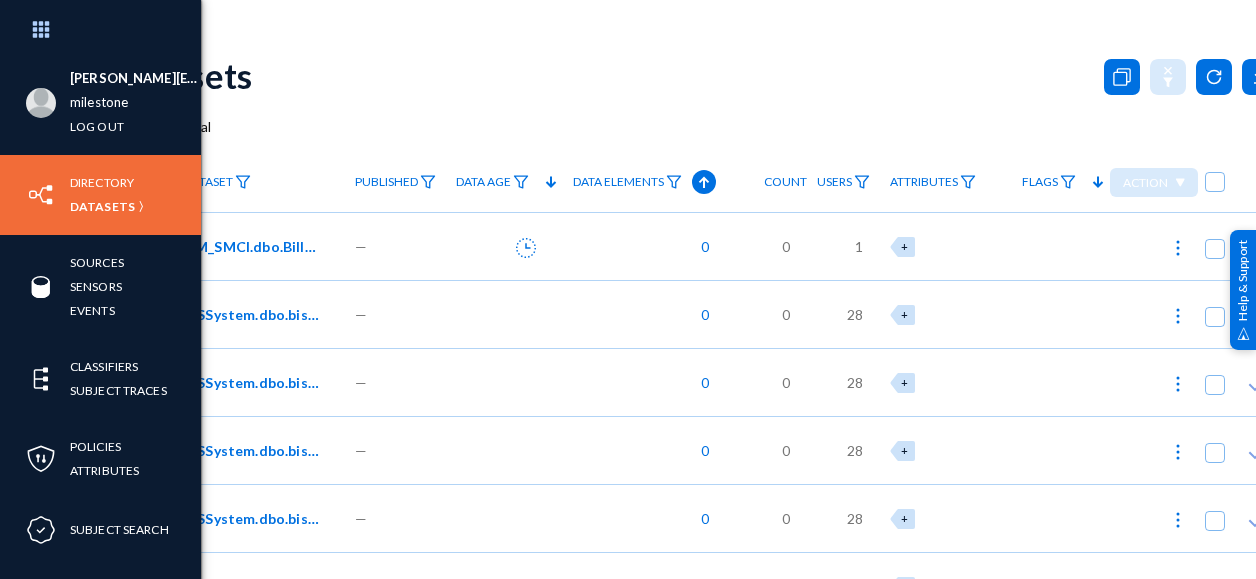 scroll, scrollTop: 0, scrollLeft: 0, axis: both 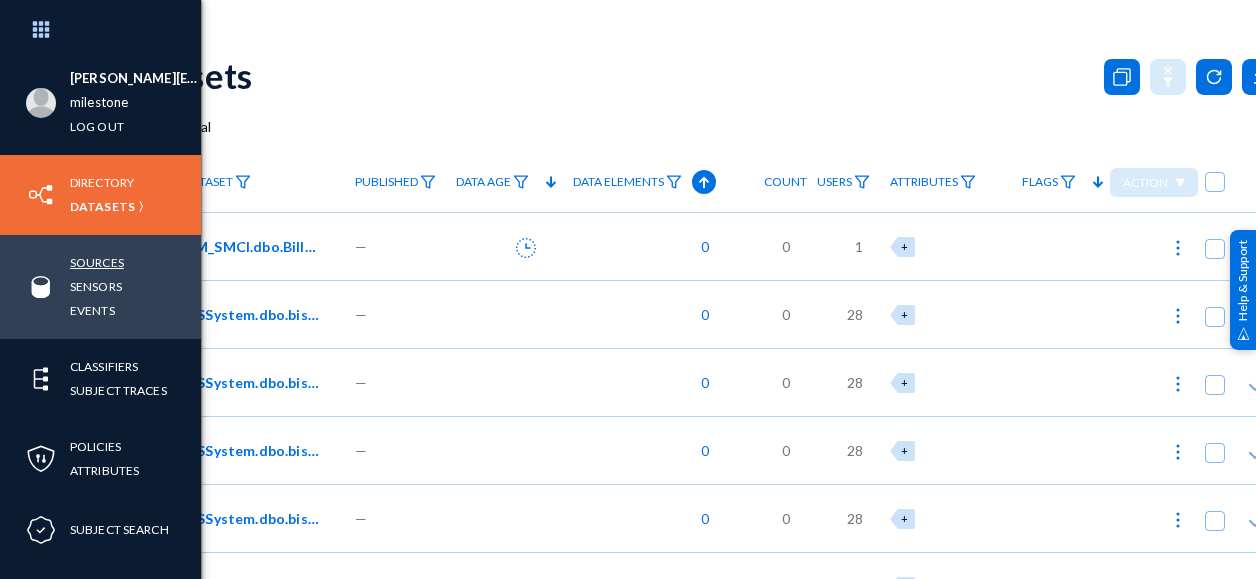 click on "Sources" at bounding box center (97, 262) 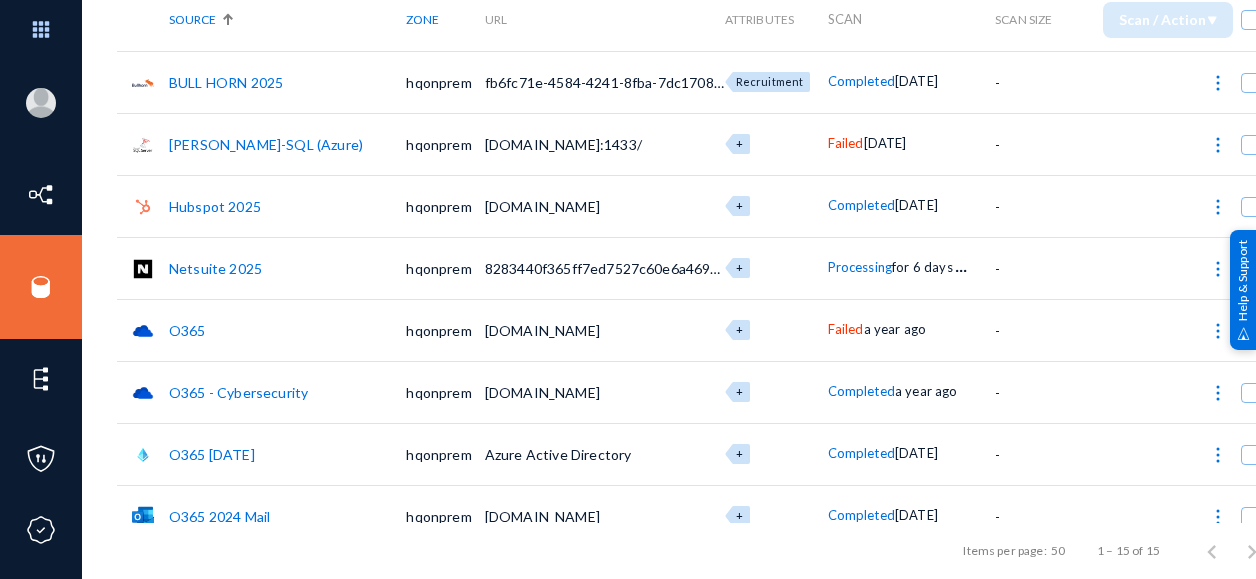 scroll, scrollTop: 161, scrollLeft: 0, axis: vertical 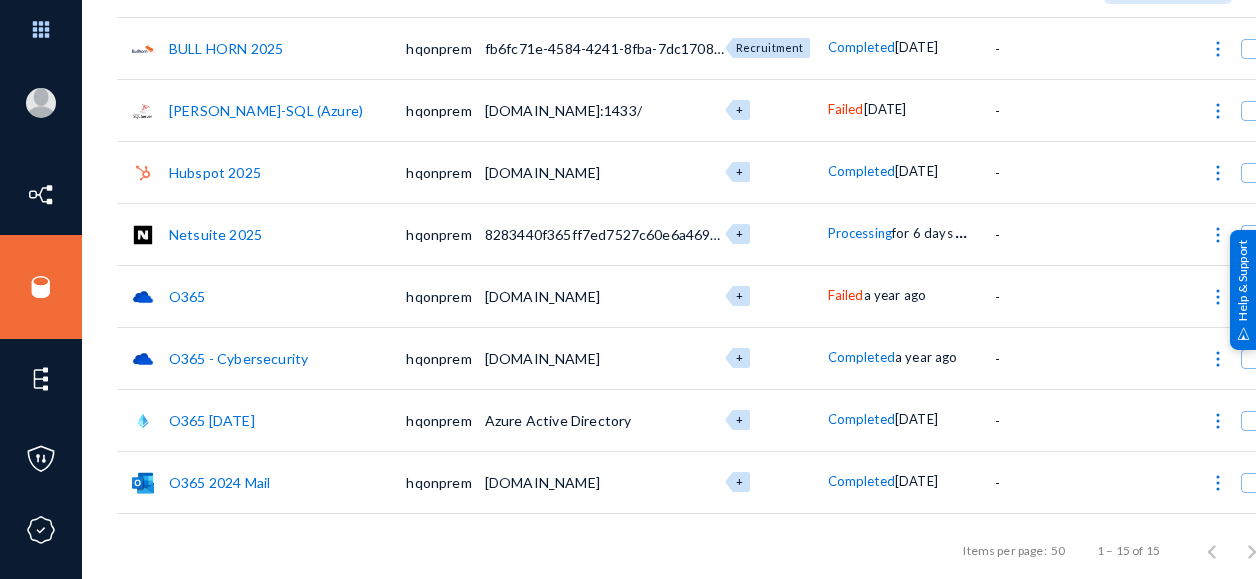 click on "Netsuite  2025" 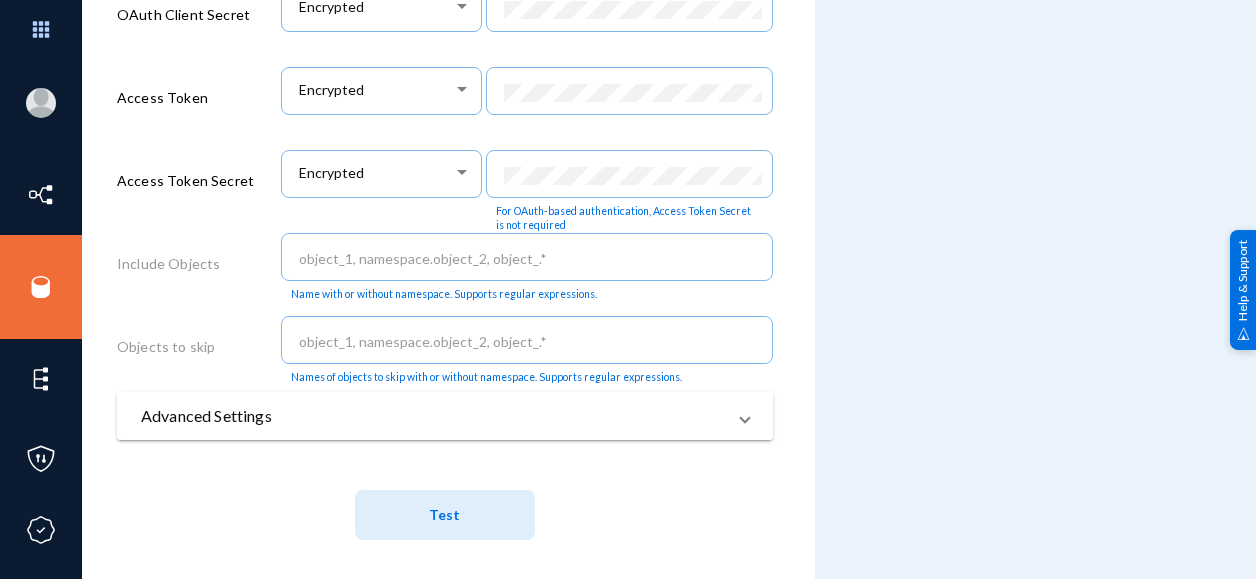 scroll, scrollTop: 948, scrollLeft: 0, axis: vertical 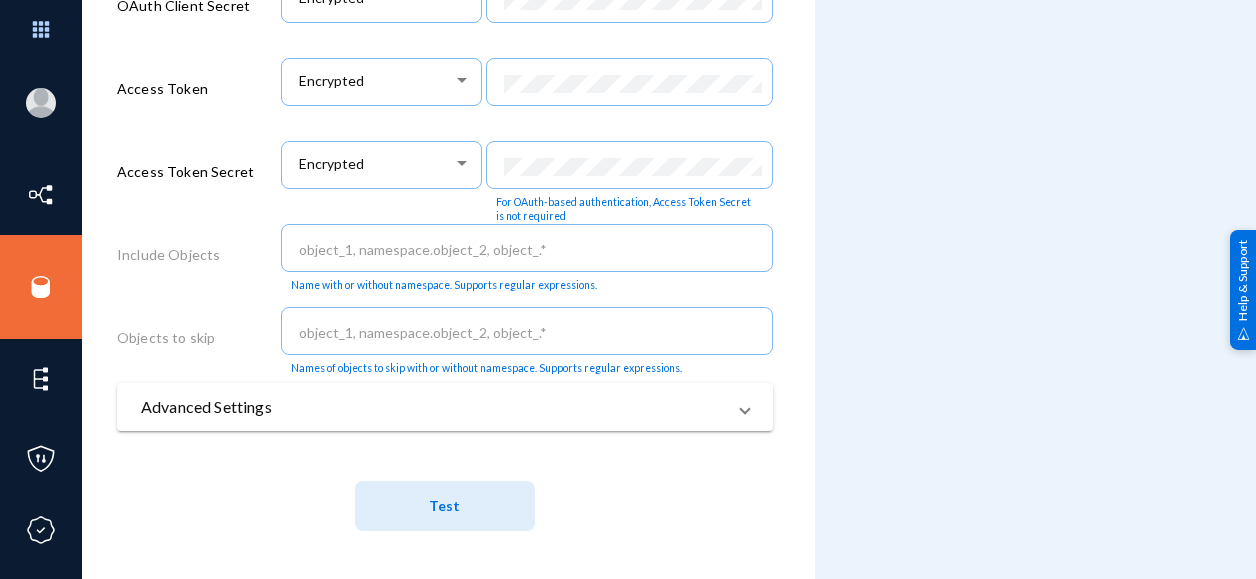 click on "Test" 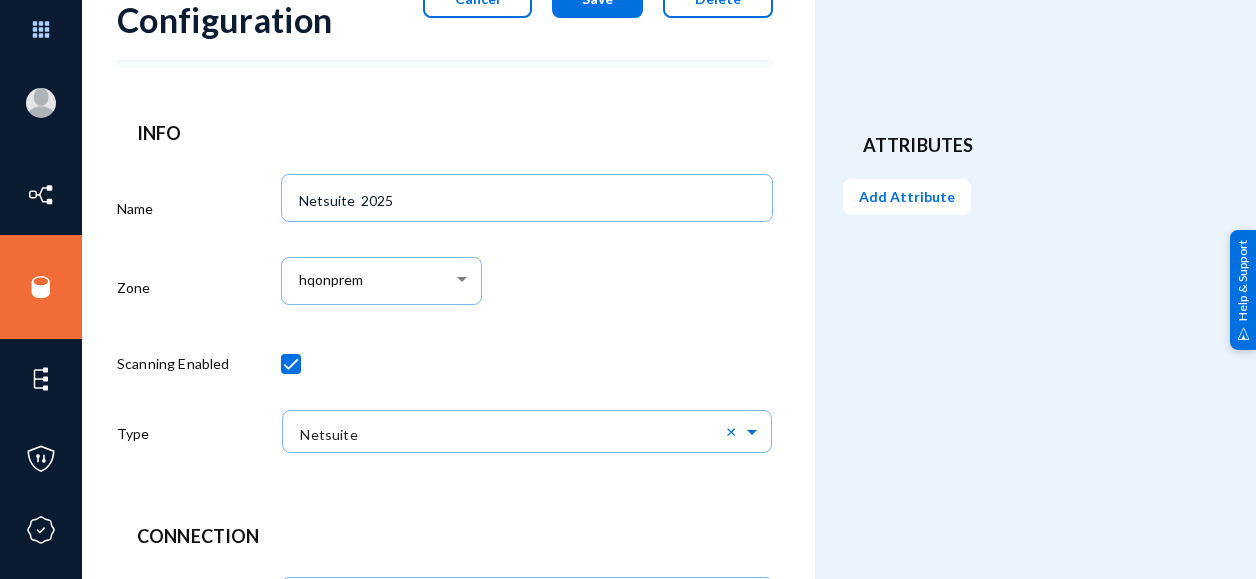 scroll, scrollTop: 0, scrollLeft: 0, axis: both 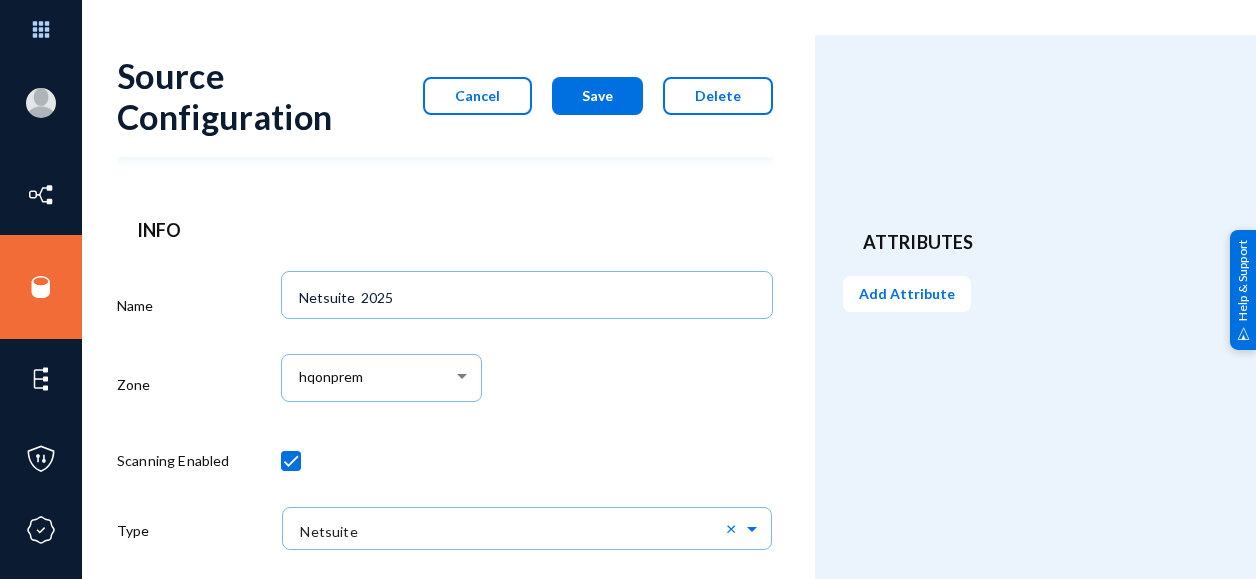 click on "Save" 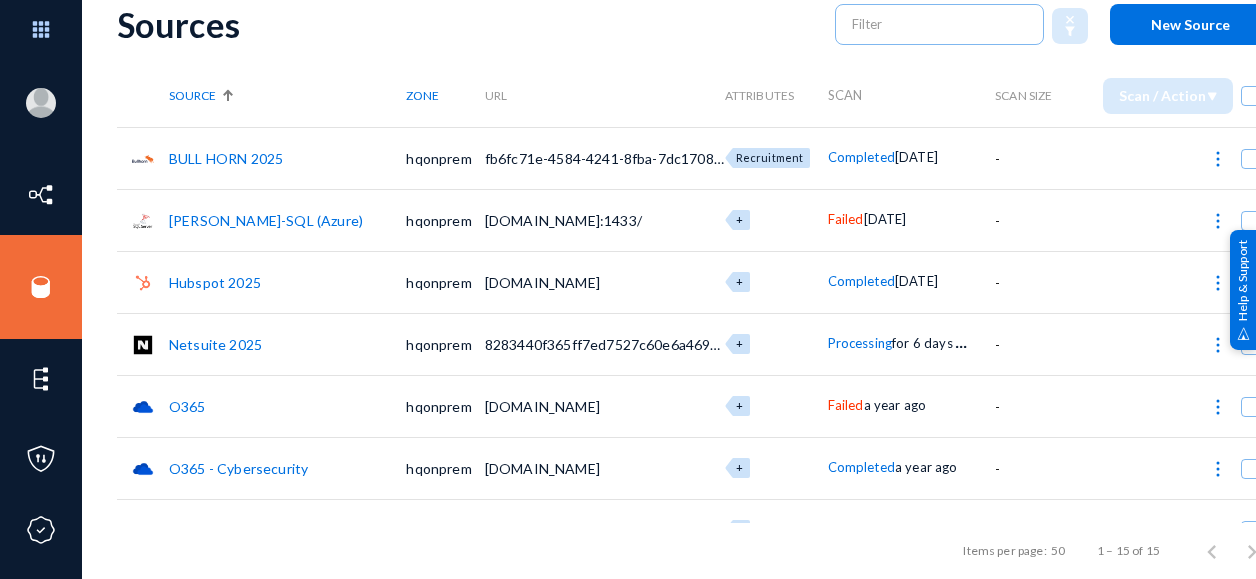 scroll, scrollTop: 50, scrollLeft: 0, axis: vertical 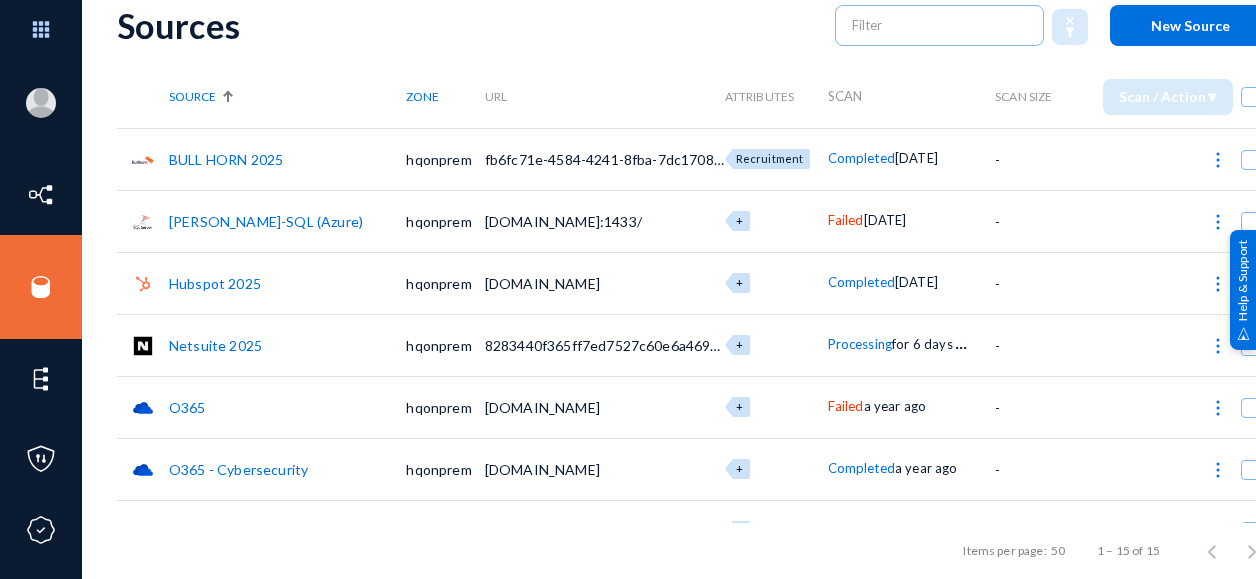 click on "Netsuite  2025" 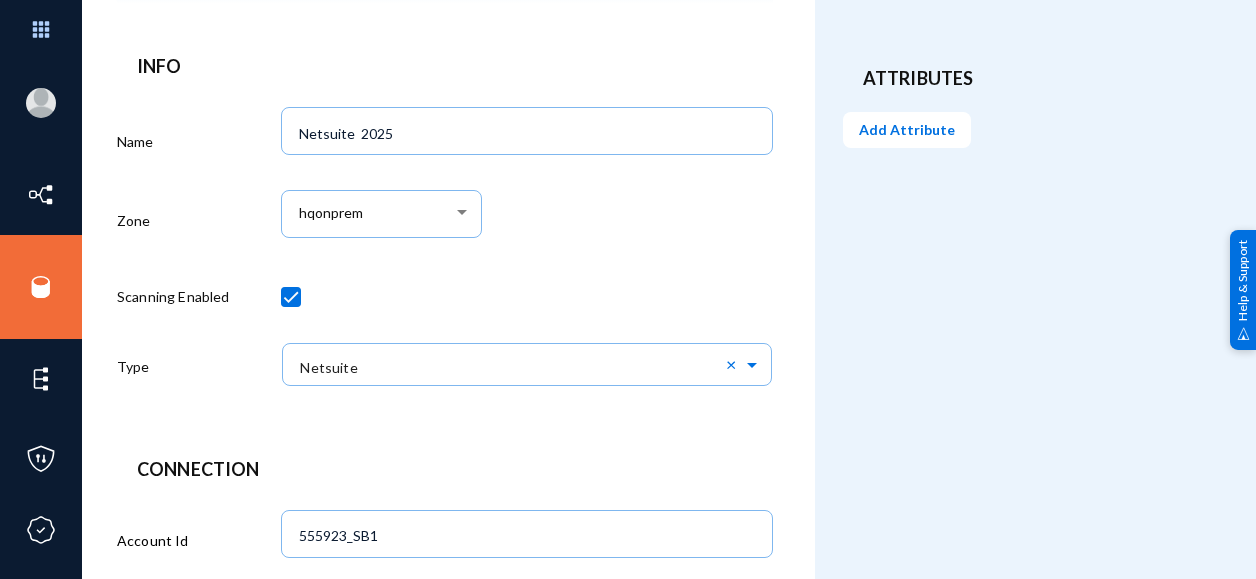 scroll, scrollTop: 103, scrollLeft: 0, axis: vertical 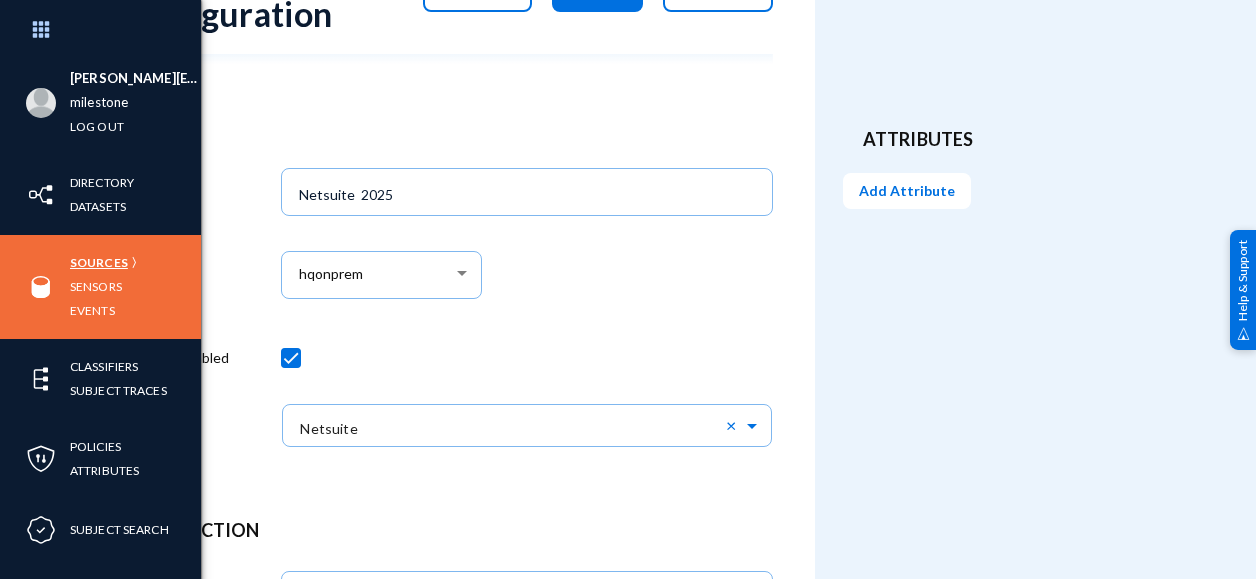 click on "Sources" at bounding box center (99, 262) 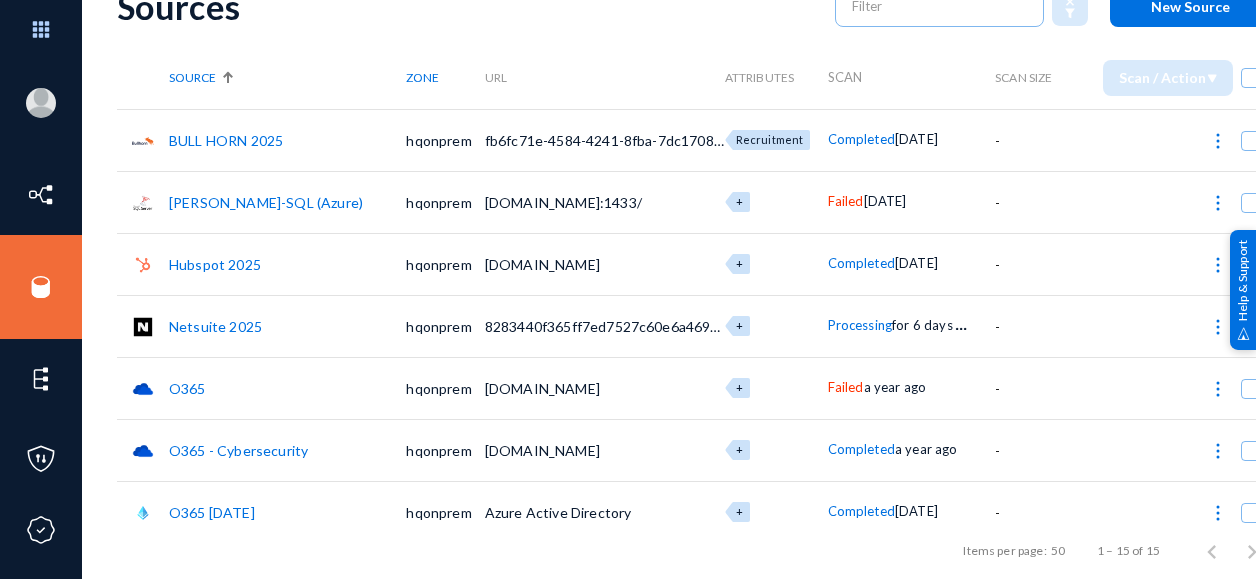 scroll, scrollTop: 69, scrollLeft: 66, axis: both 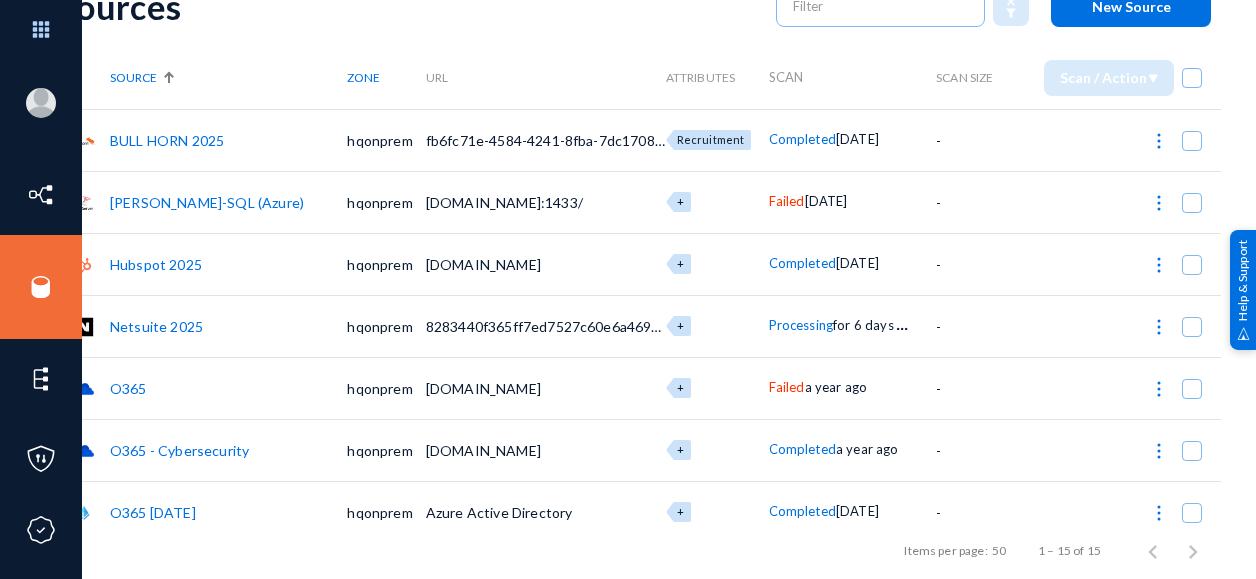 click 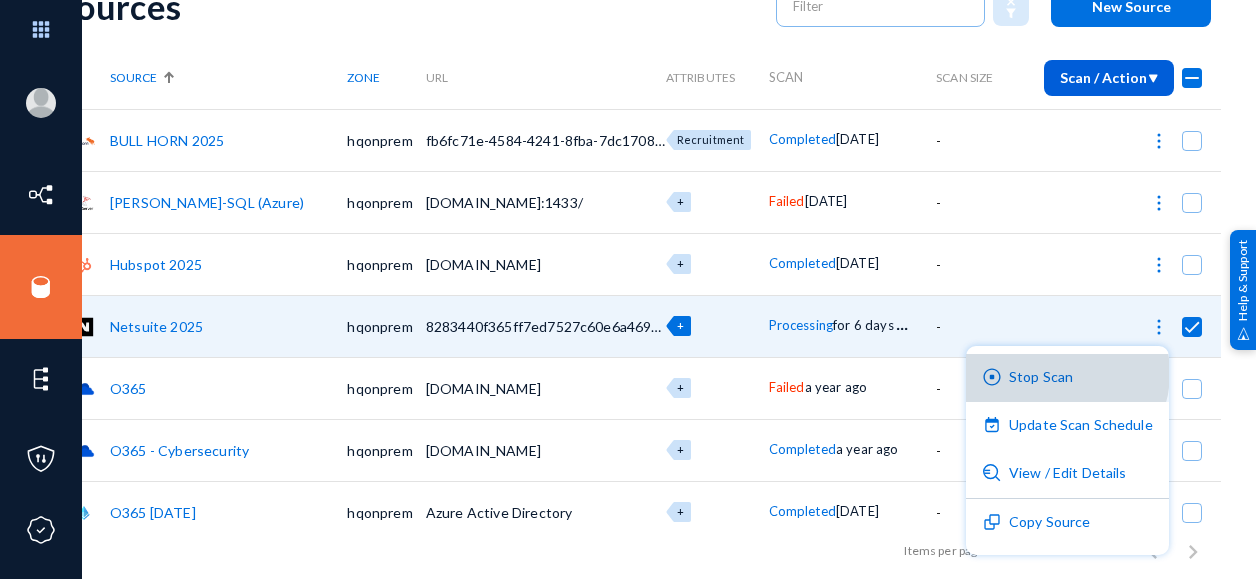 click on "Stop Scan" at bounding box center [1067, 378] 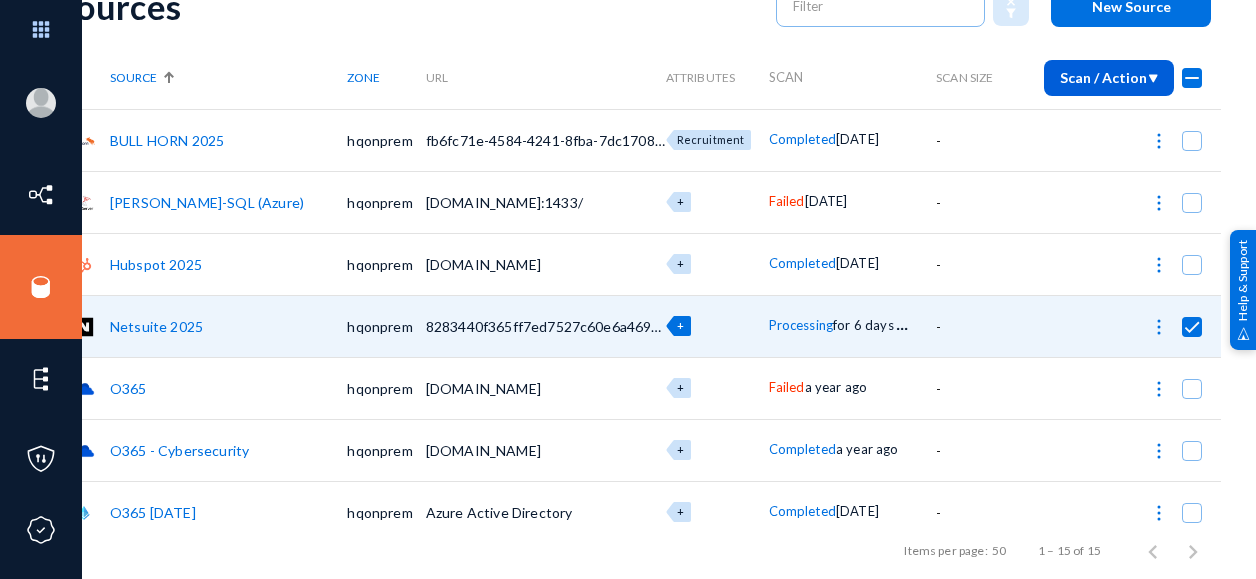 checkbox on "false" 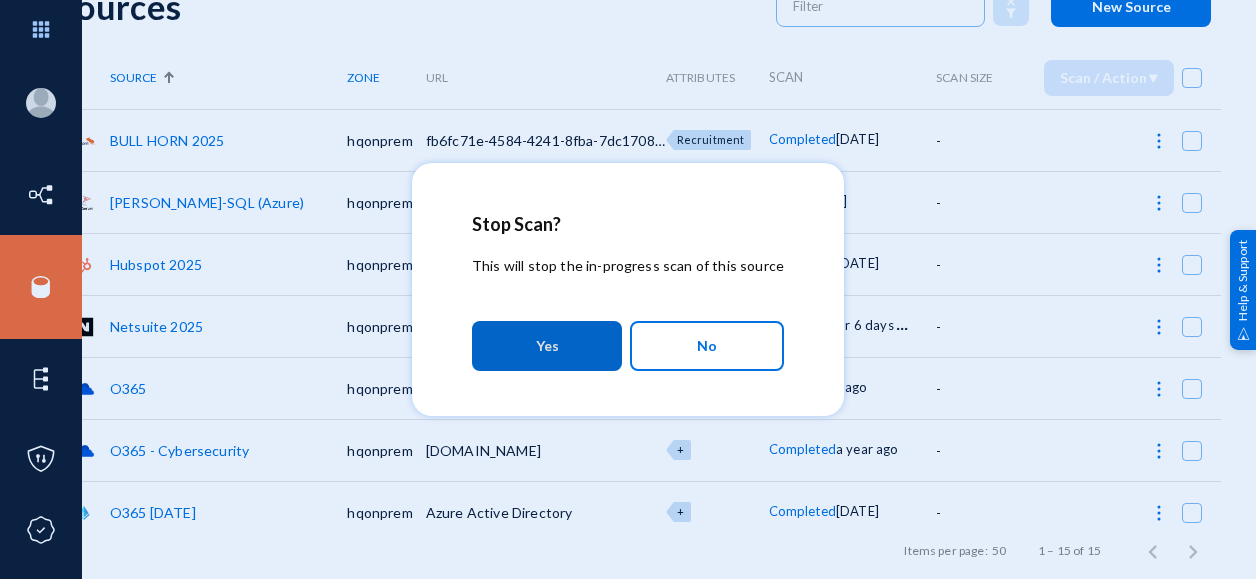click on "Yes" at bounding box center [547, 346] 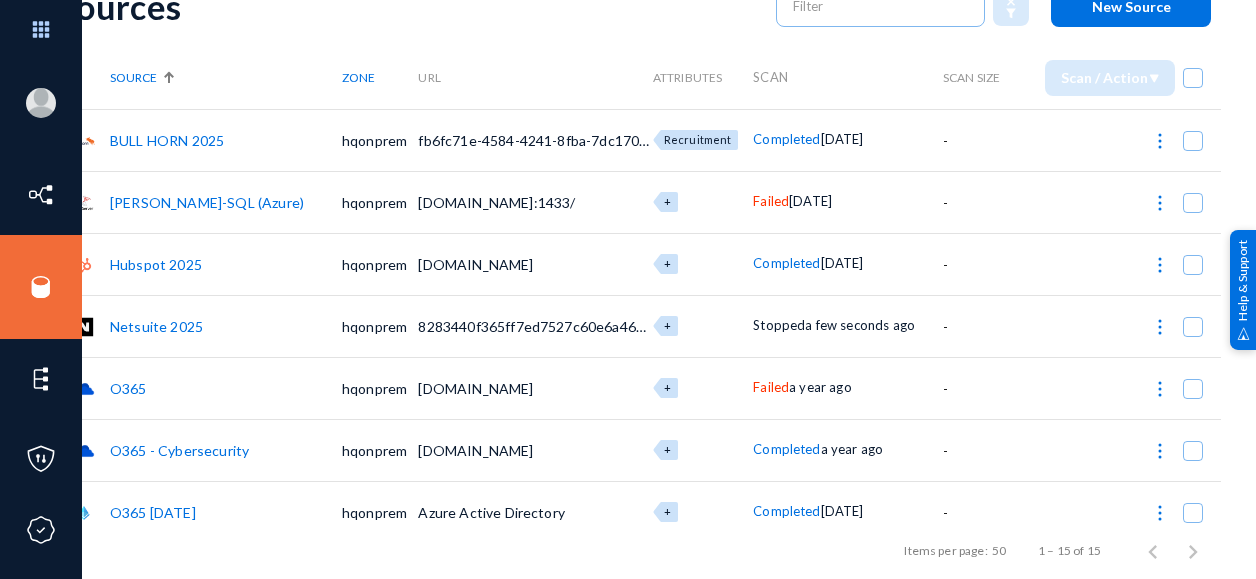 scroll, scrollTop: 69, scrollLeft: 0, axis: vertical 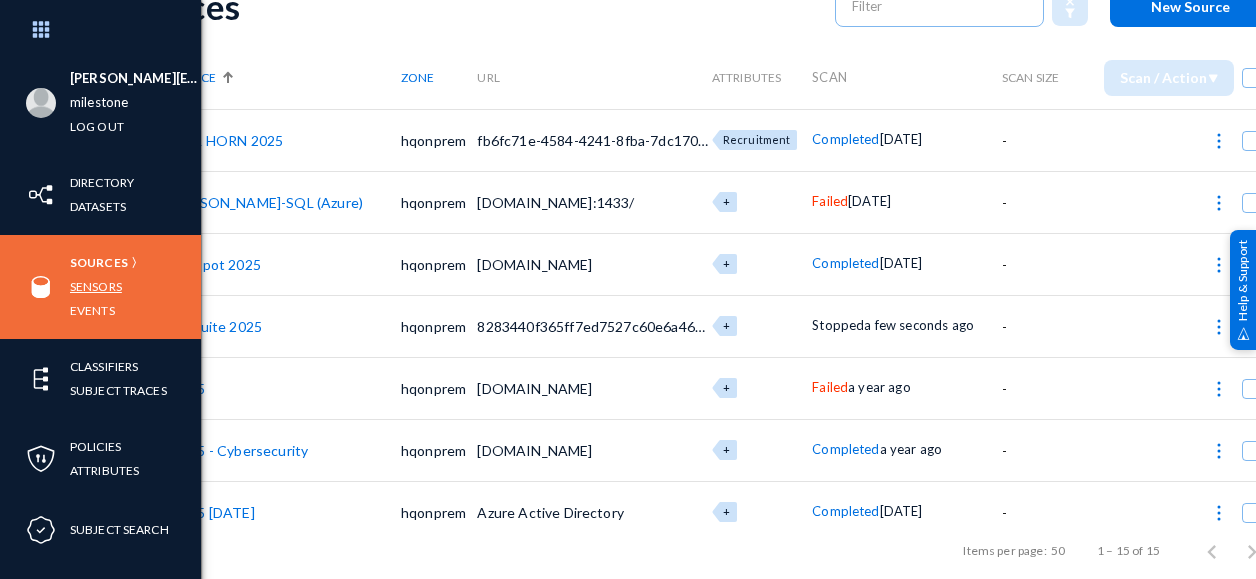 click on "Sensors" at bounding box center (96, 286) 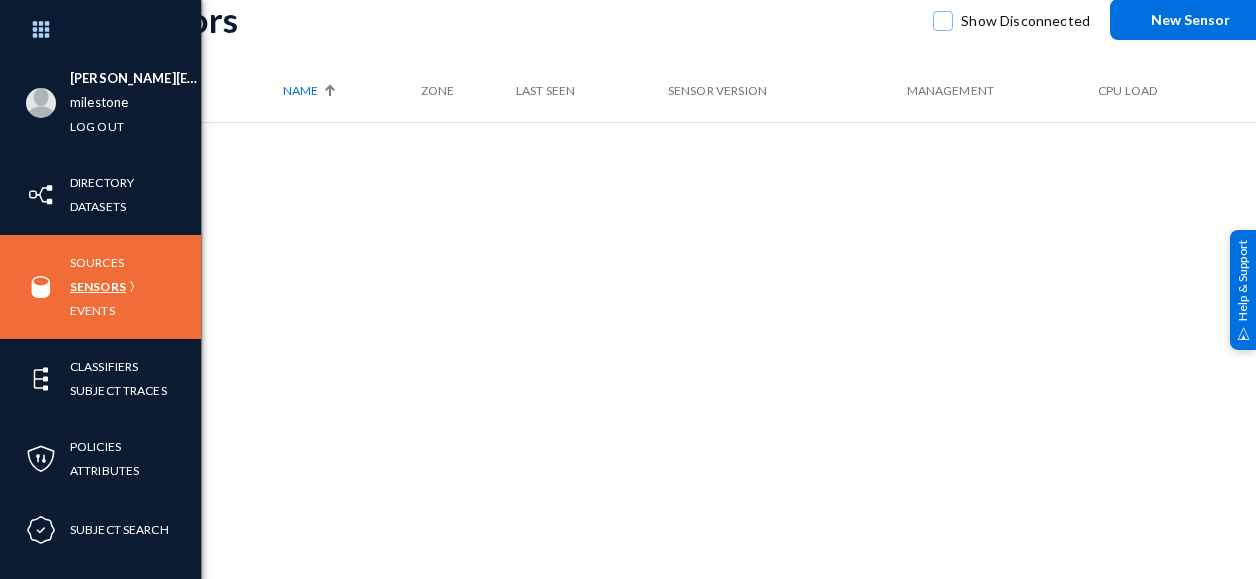 scroll, scrollTop: 62, scrollLeft: 0, axis: vertical 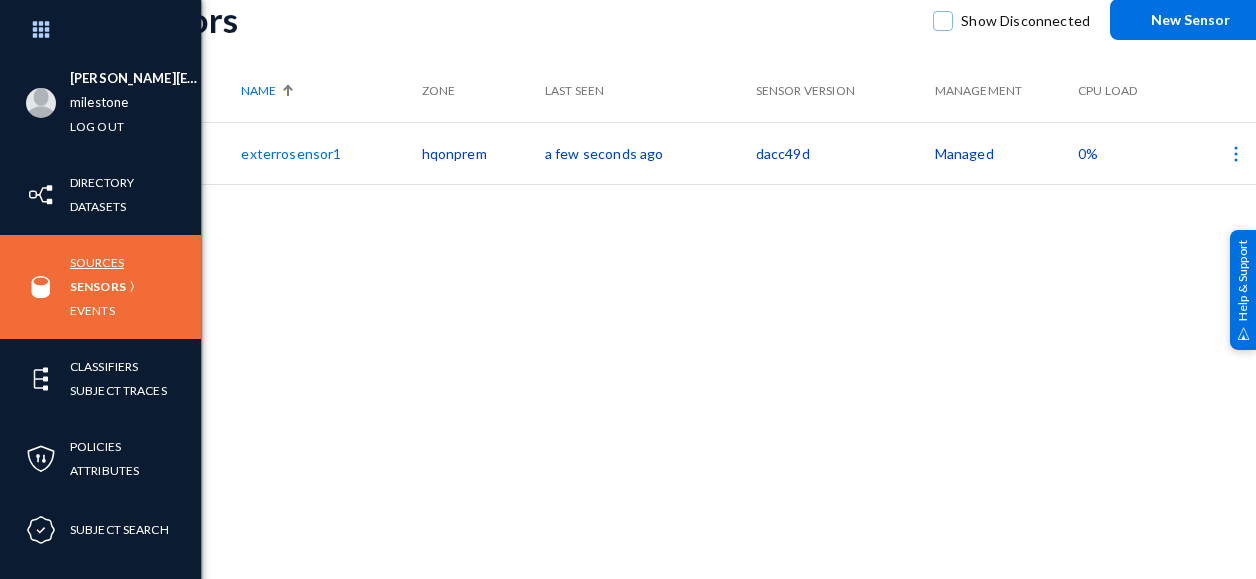 click on "Sources" at bounding box center [97, 262] 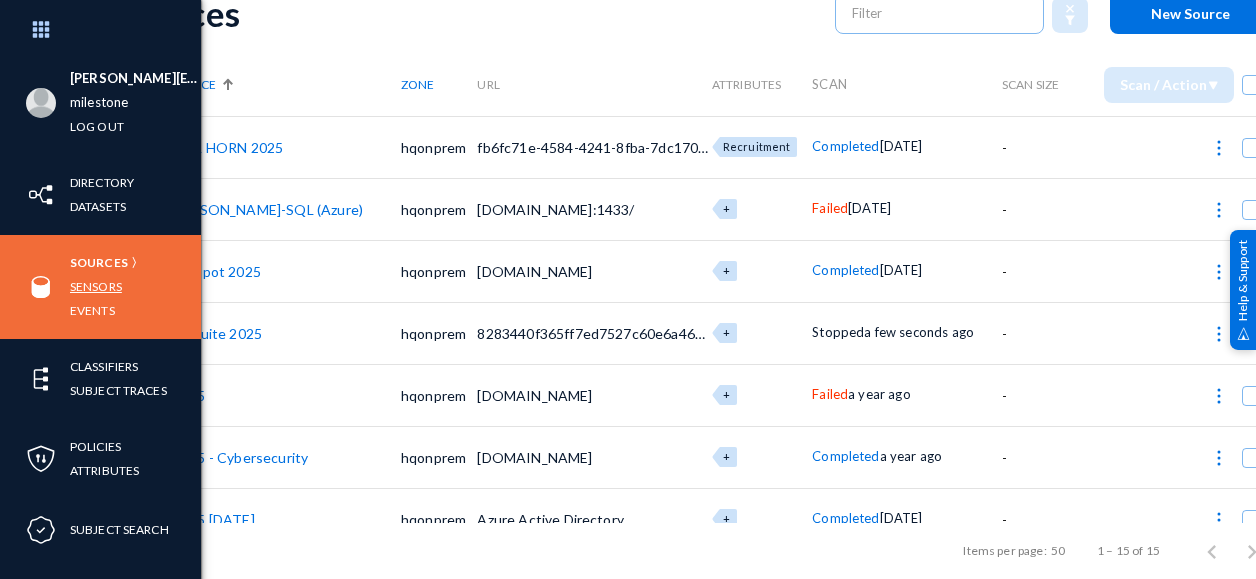 click on "Sensors" at bounding box center [96, 286] 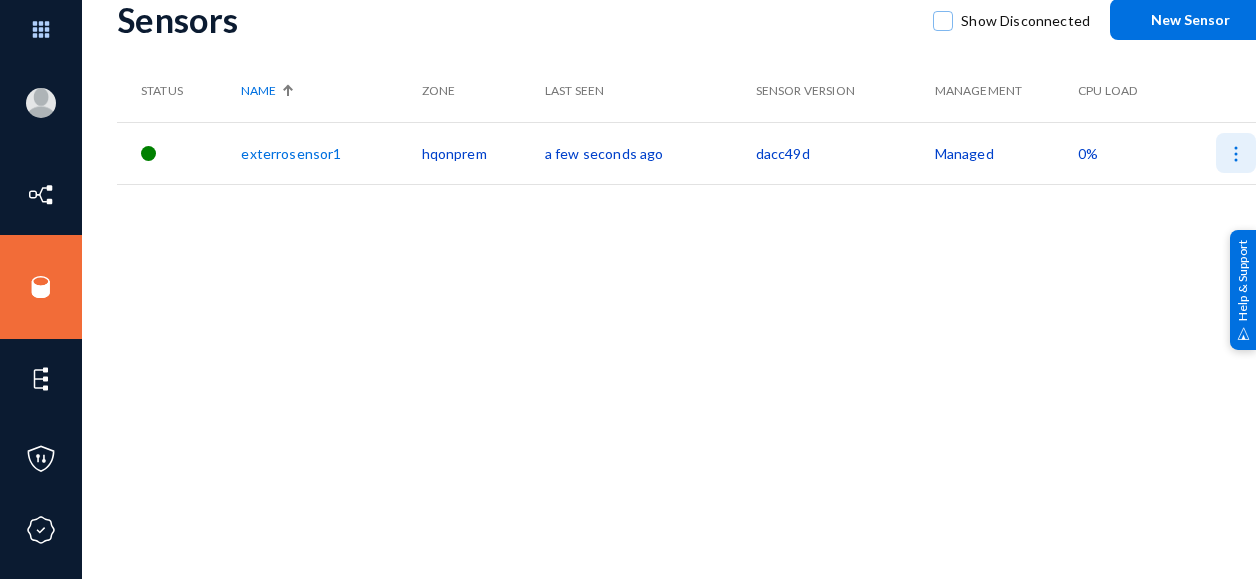 click 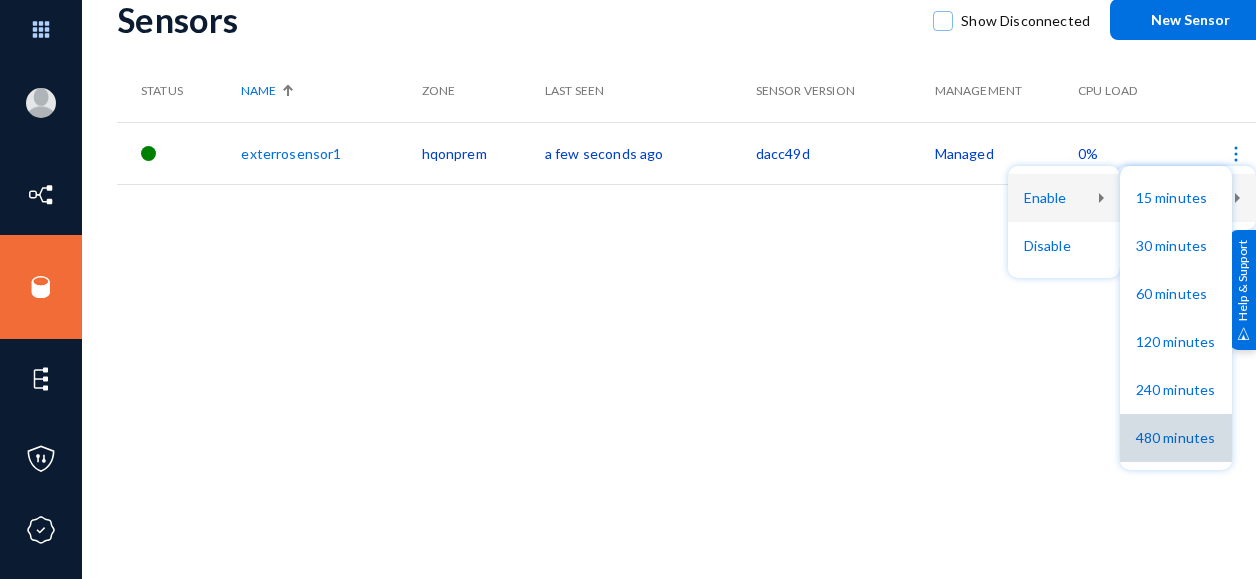 click on "480 minutes" at bounding box center [1176, 438] 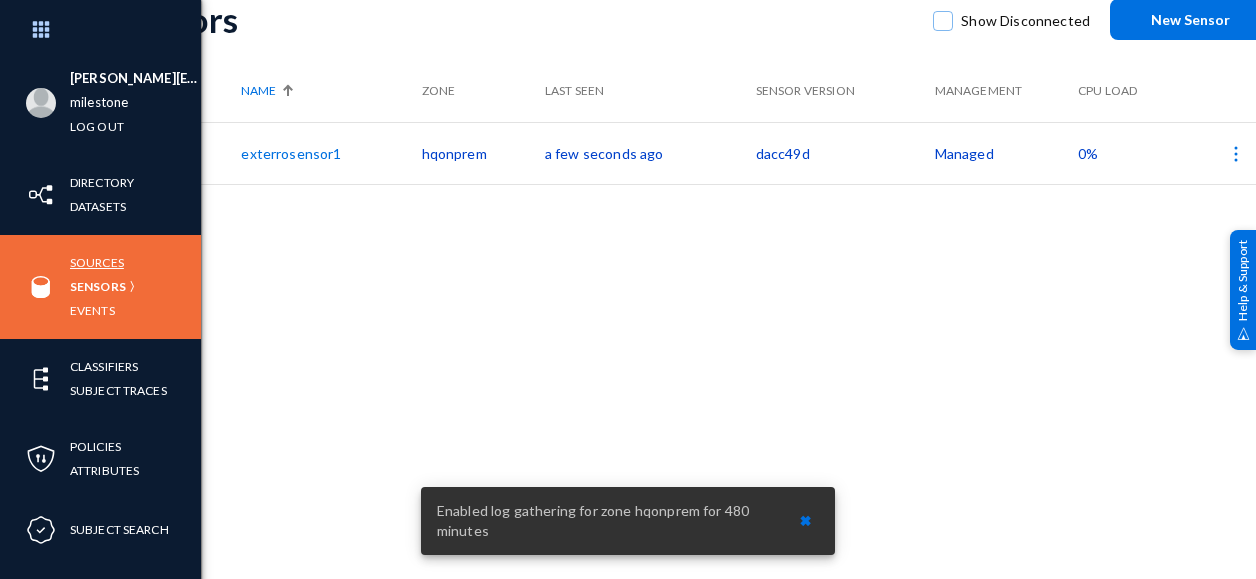 click on "Sources" at bounding box center [97, 262] 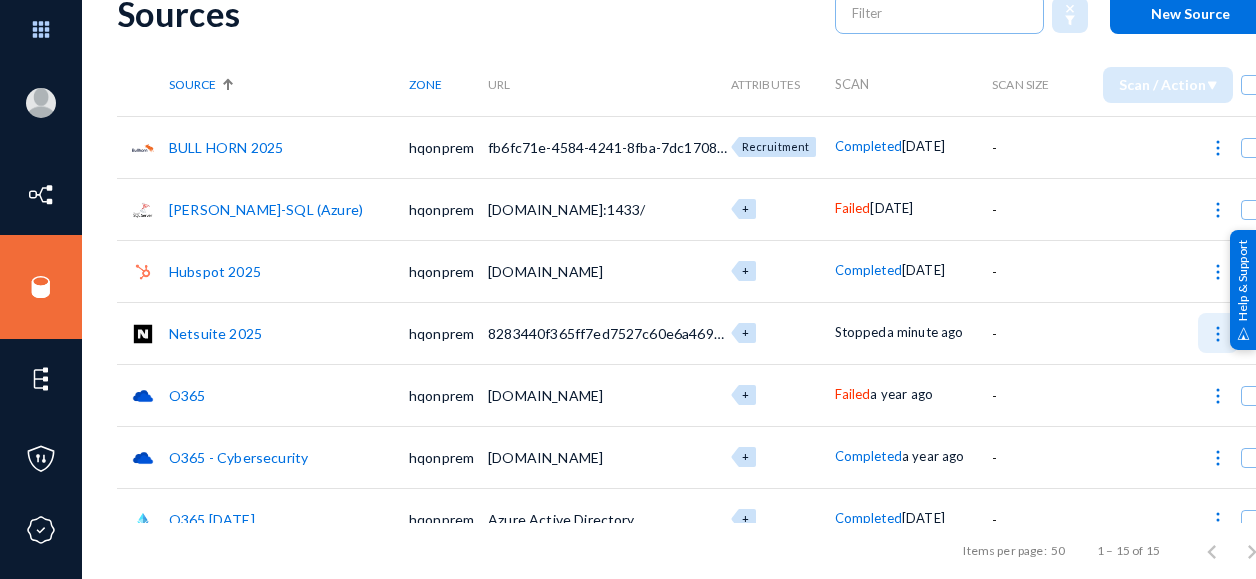click 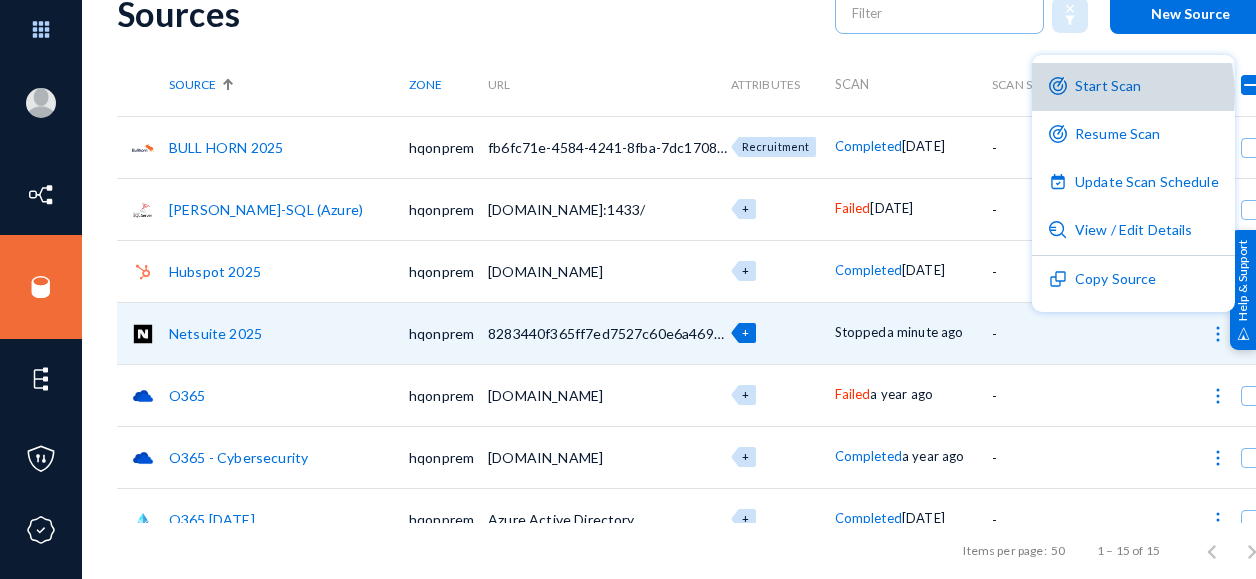 click on "Start Scan" at bounding box center [1133, 87] 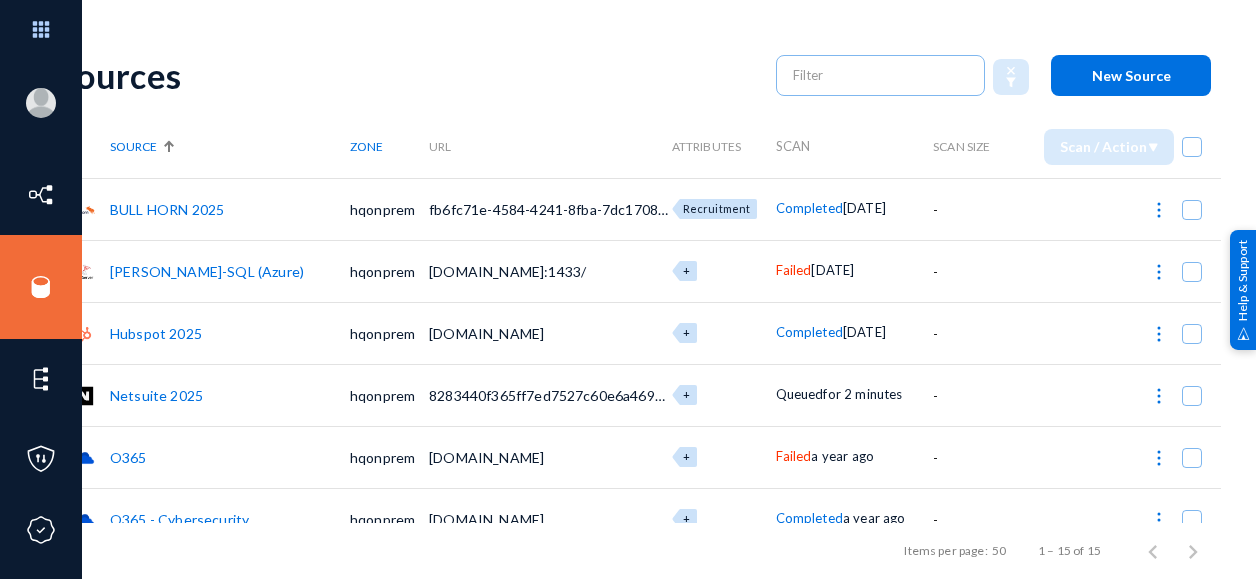 scroll, scrollTop: 0, scrollLeft: 0, axis: both 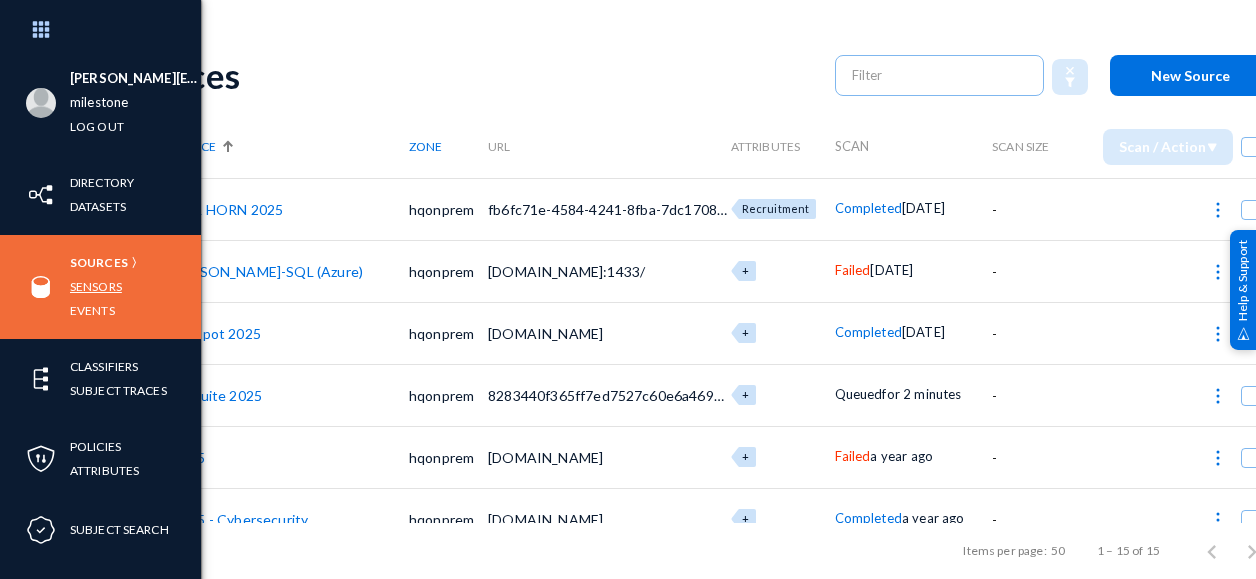 click on "Sensors" at bounding box center (96, 286) 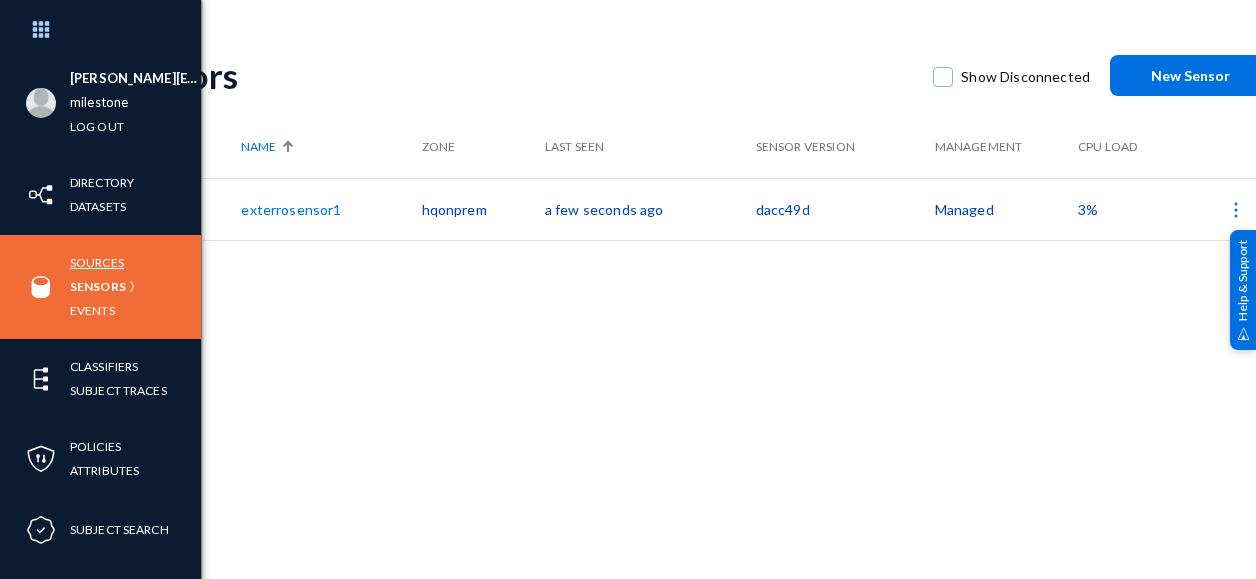 click on "Sources" at bounding box center [97, 262] 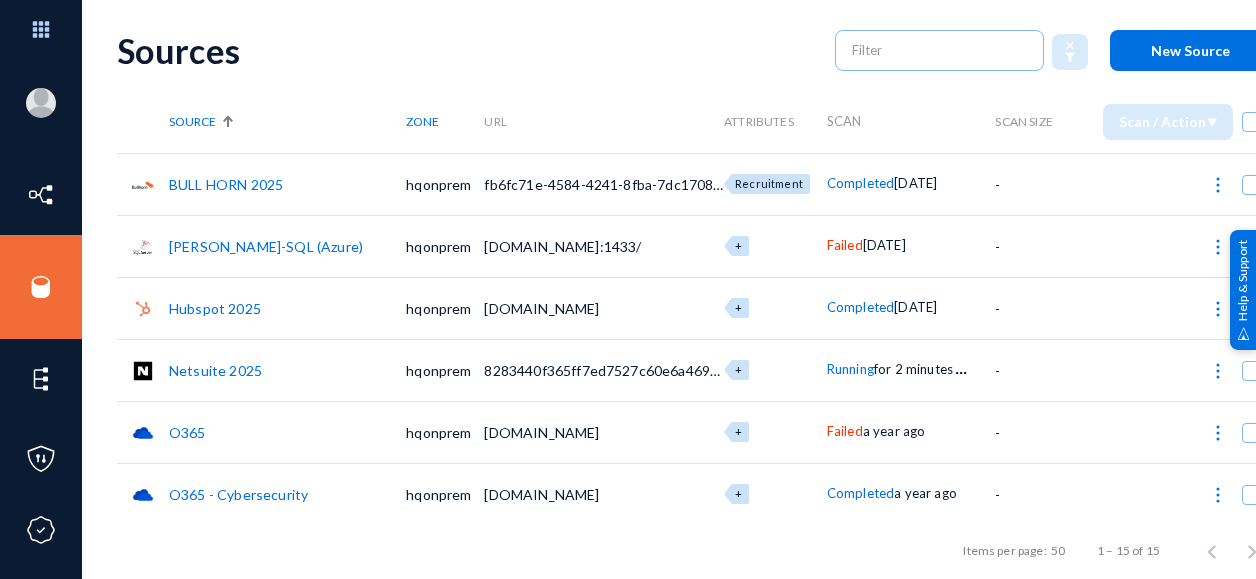 scroll, scrollTop: 26, scrollLeft: 0, axis: vertical 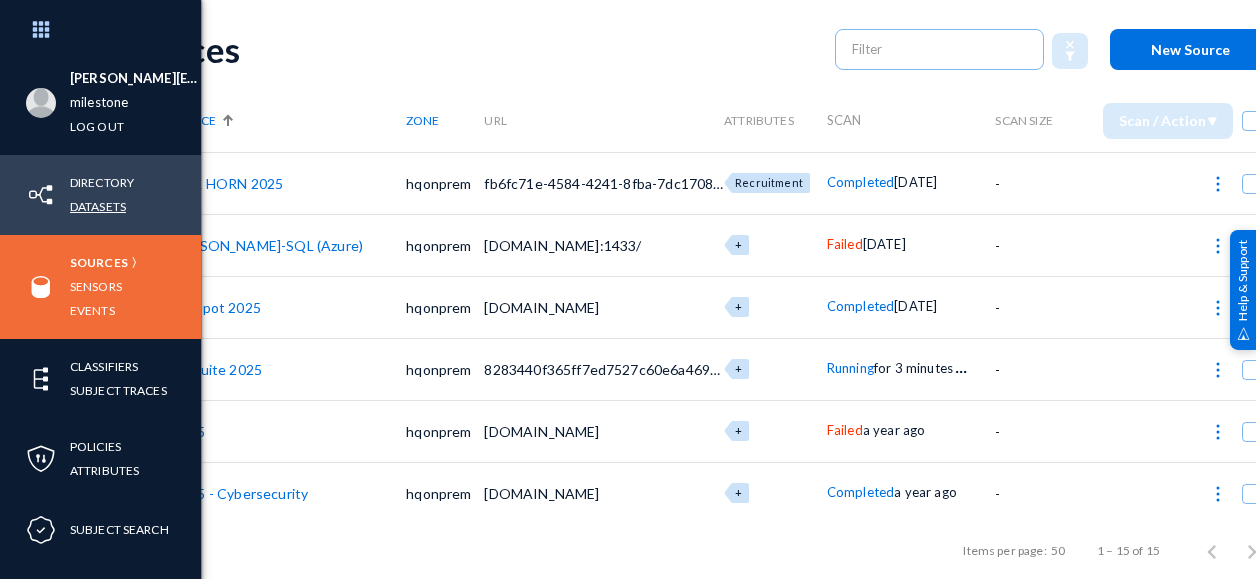 click on "Datasets" at bounding box center (98, 206) 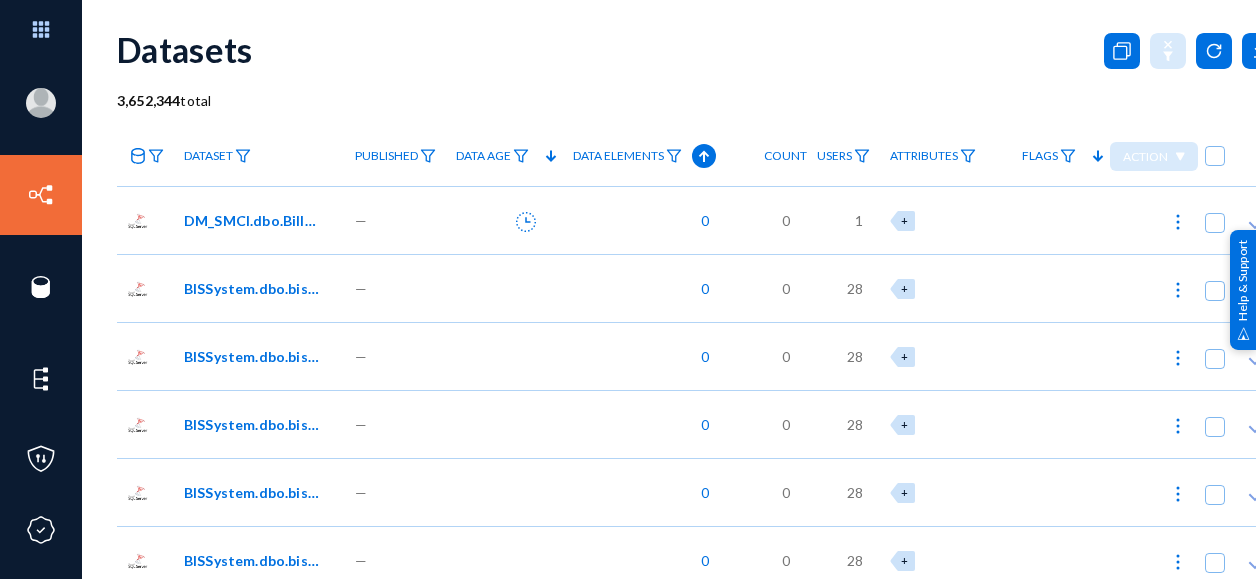 click 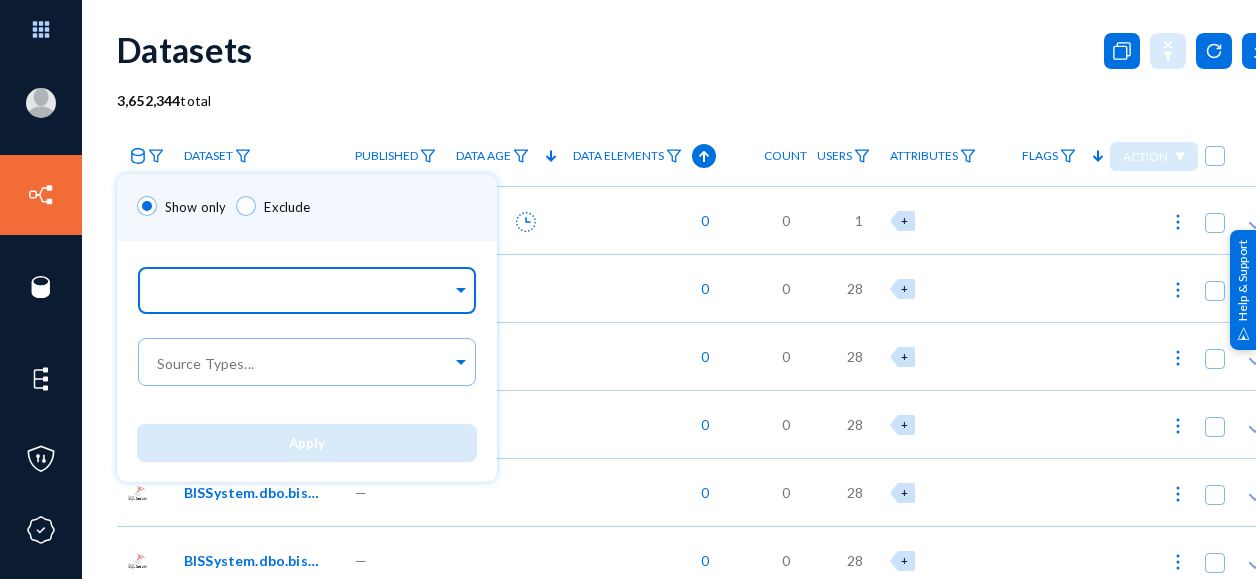 click at bounding box center [302, 293] 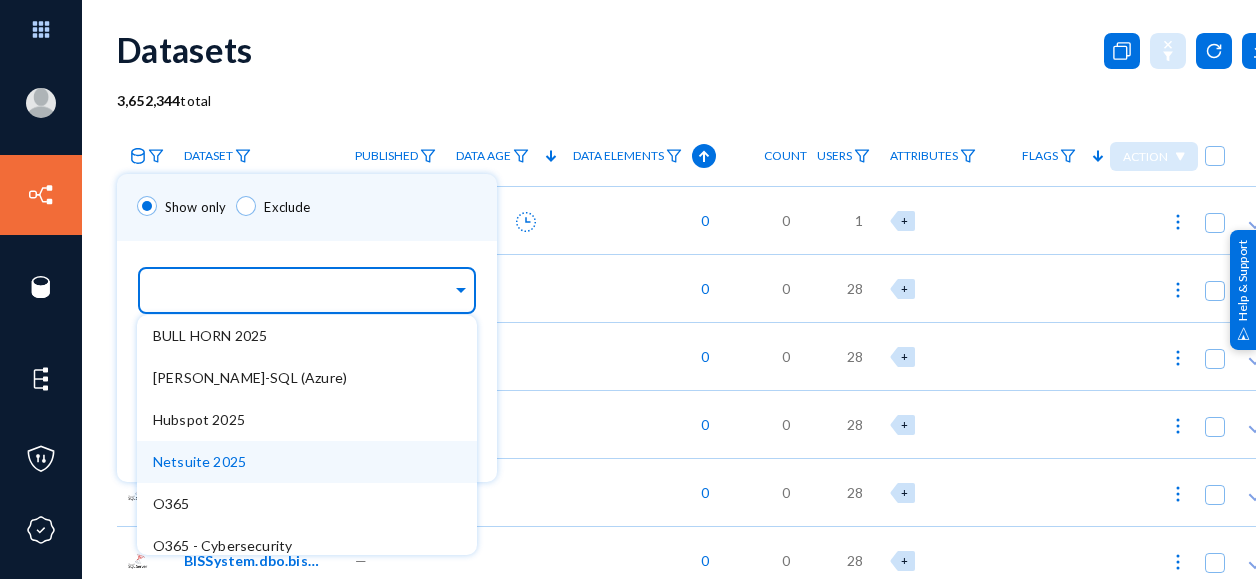 click on "Netsuite  2025" at bounding box center [307, 462] 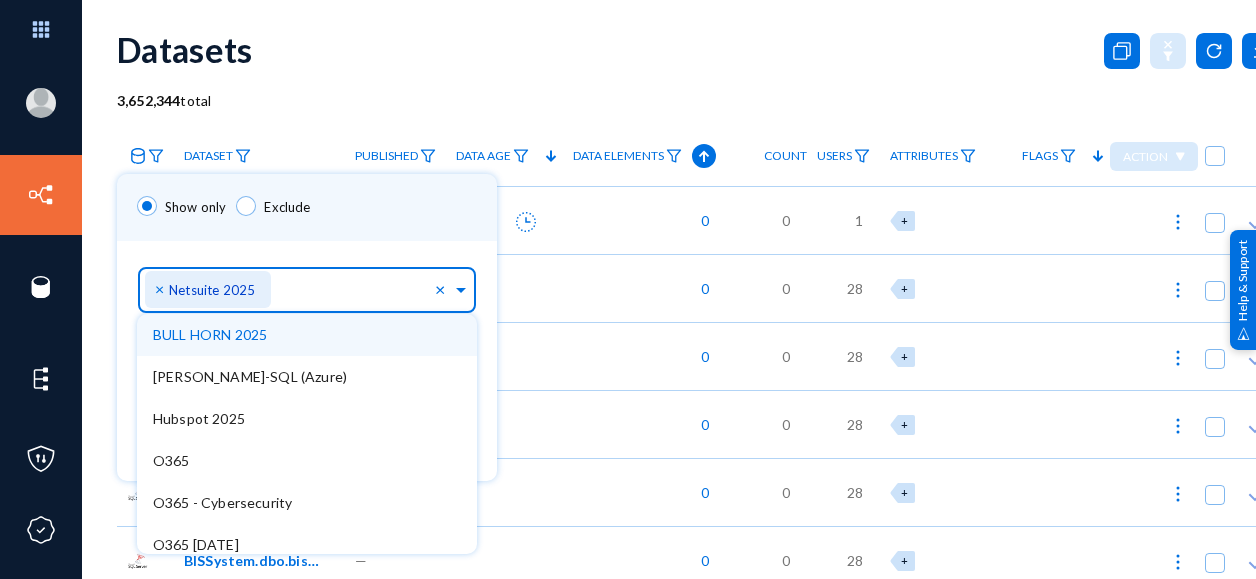 click on "Sources... × Netsuite  2025  × BULL HORN 2025 [PERSON_NAME]-SQL (Azure) Hubspot 2025 O365 O365 - Cybersecurity O365 [DATE] O365 2024 Mail O365 2024 onedrive hdq-billpro-dev hdq-[PERSON_NAME]-dev hdq-[PERSON_NAME]-process ms-bullhorn ms-fcs01 ms-sql01" at bounding box center (307, 286) 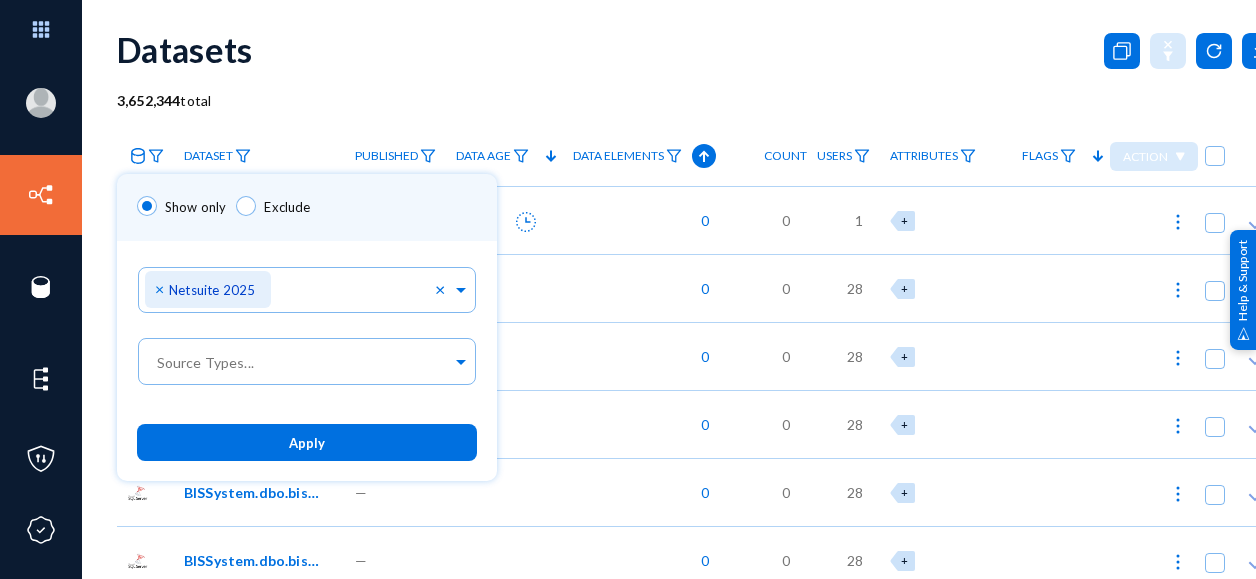 click on "Apply" at bounding box center [307, 443] 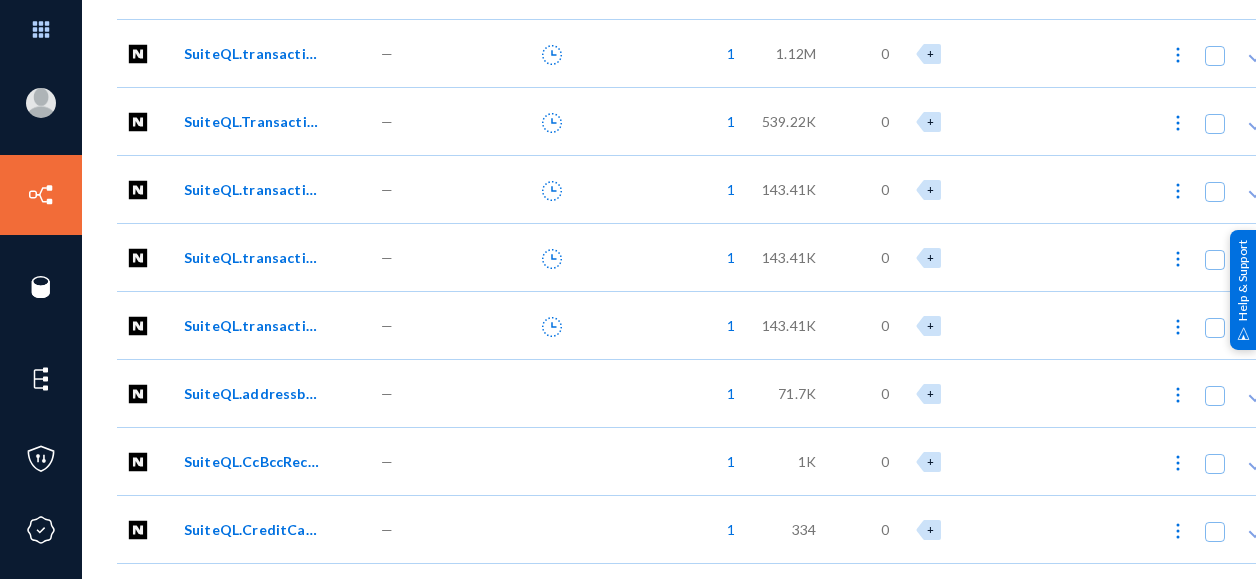 scroll, scrollTop: 15217, scrollLeft: 0, axis: vertical 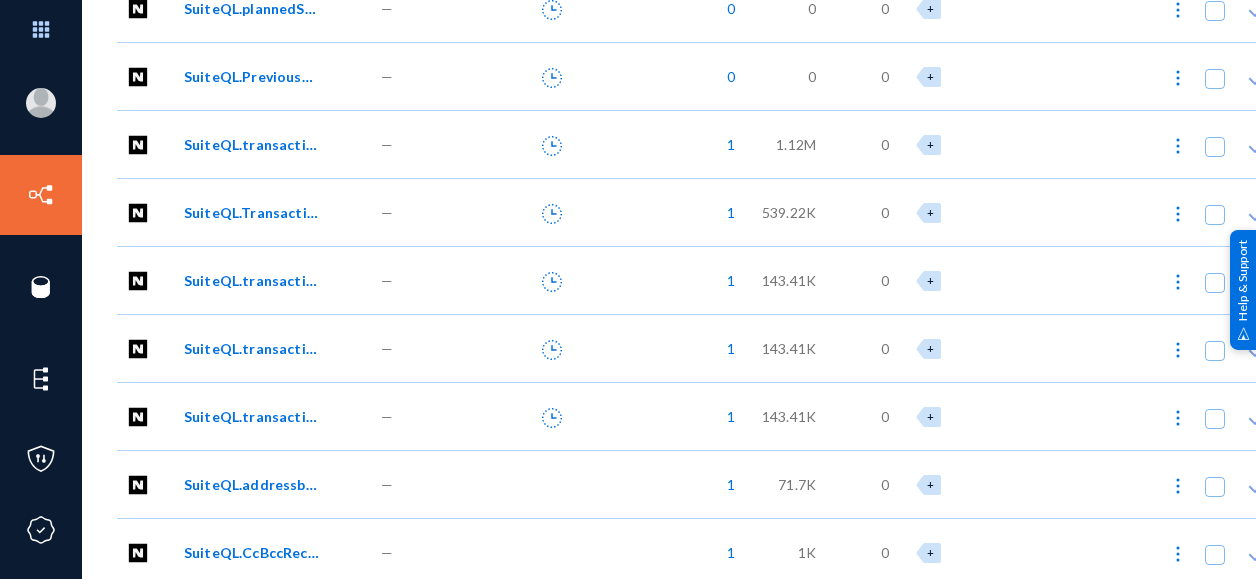 click on "SuiteQL.transactionLine" 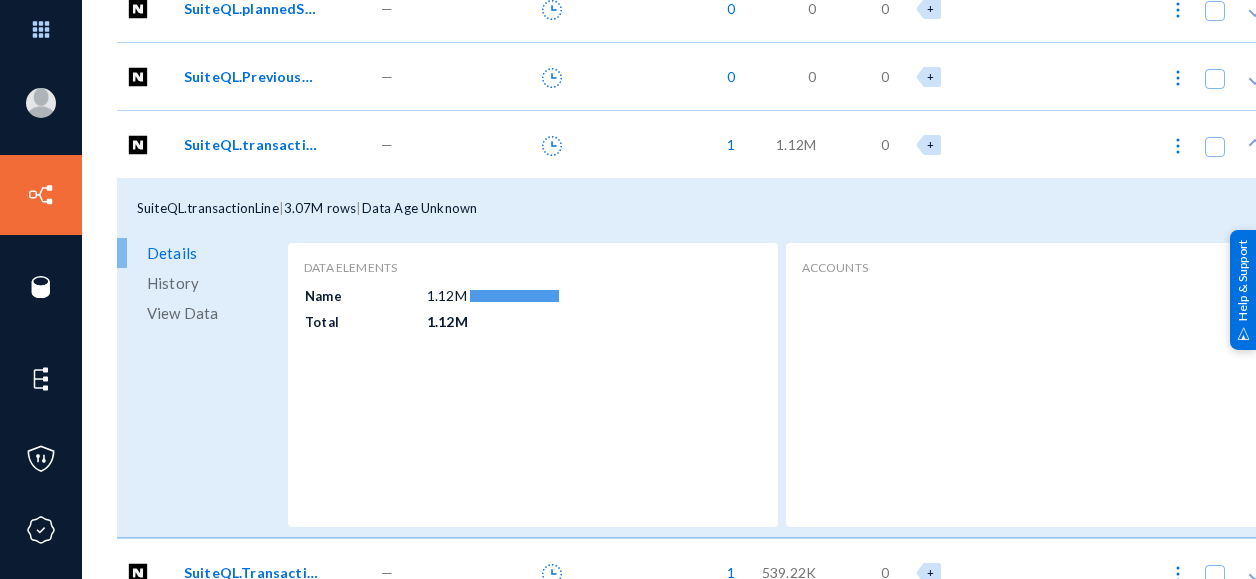 click on "View Data" 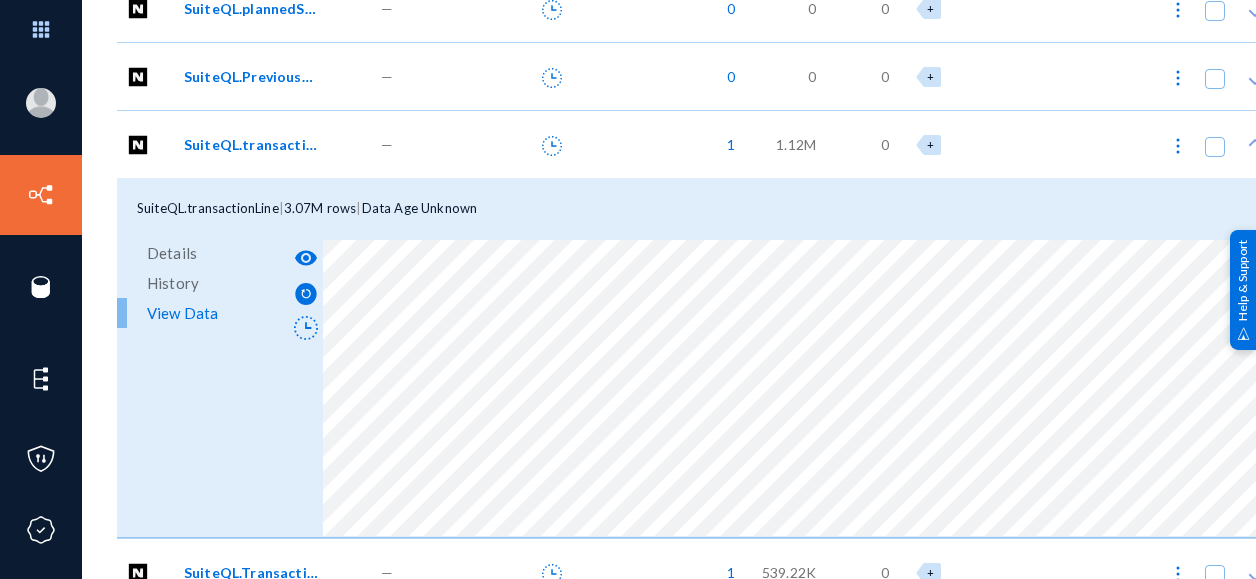 click on "View Data" 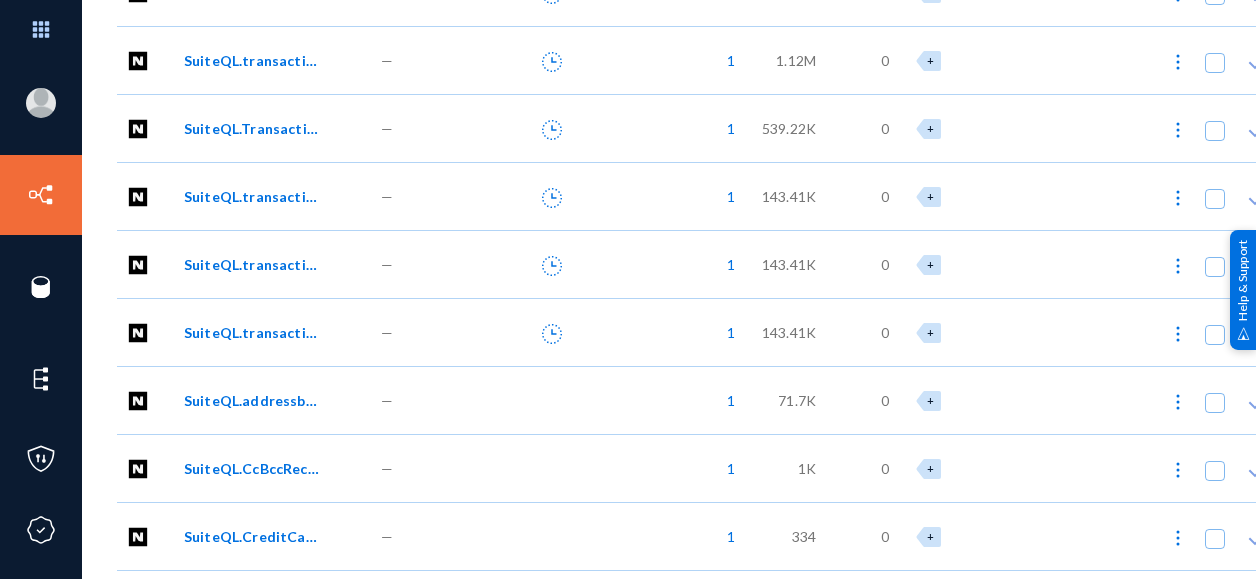 scroll, scrollTop: 15345, scrollLeft: 0, axis: vertical 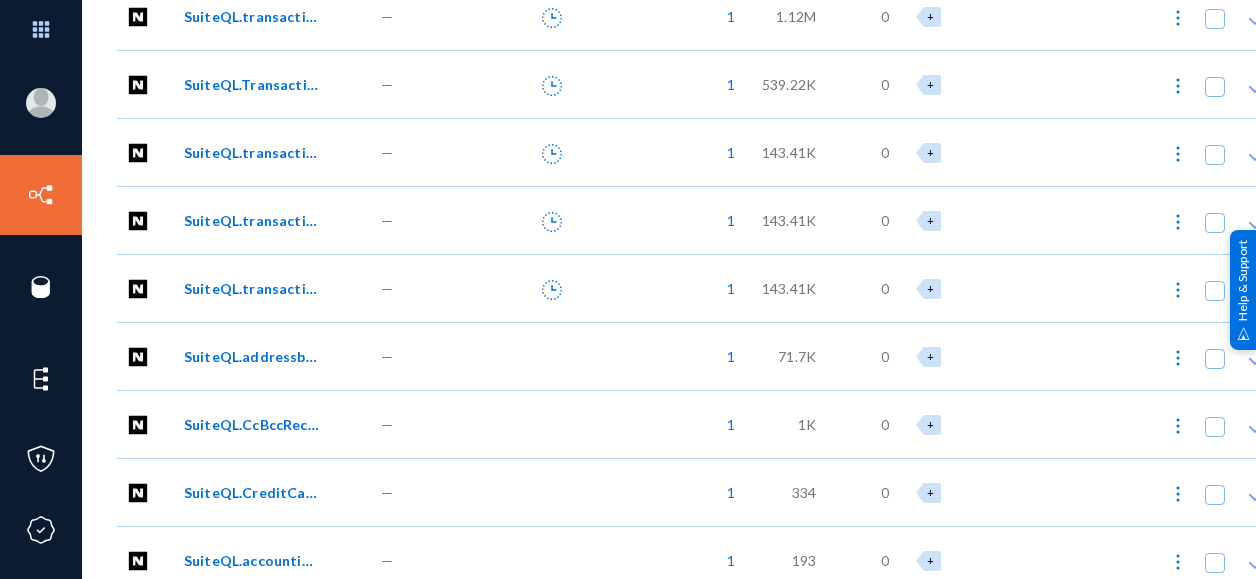 click on "SuiteQL.CcBccRecipient" 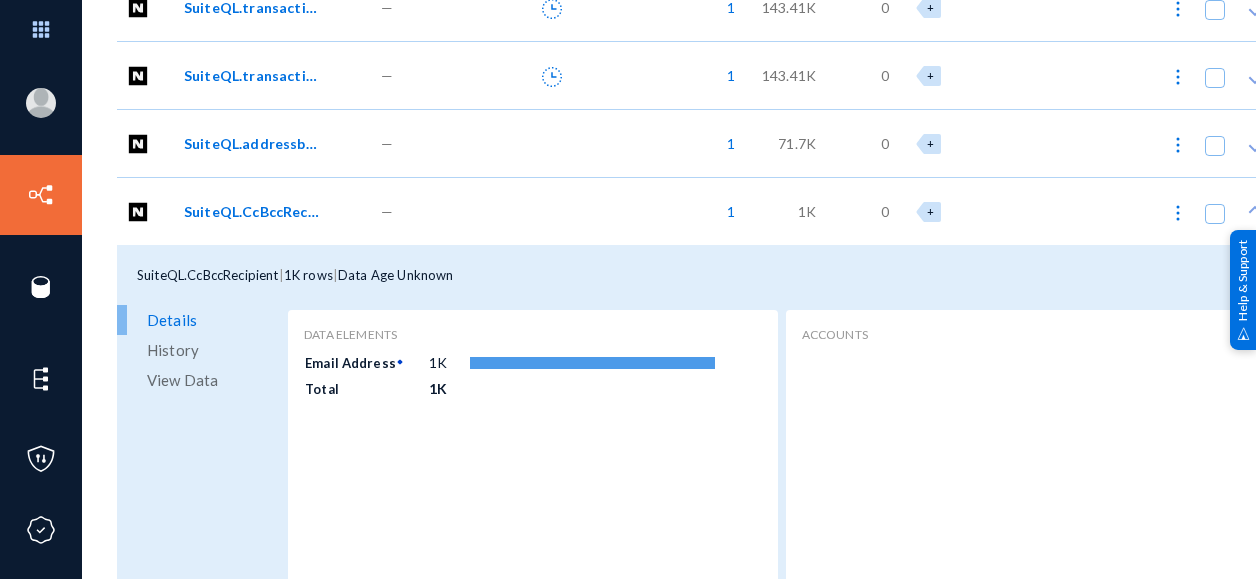 scroll, scrollTop: 15559, scrollLeft: 0, axis: vertical 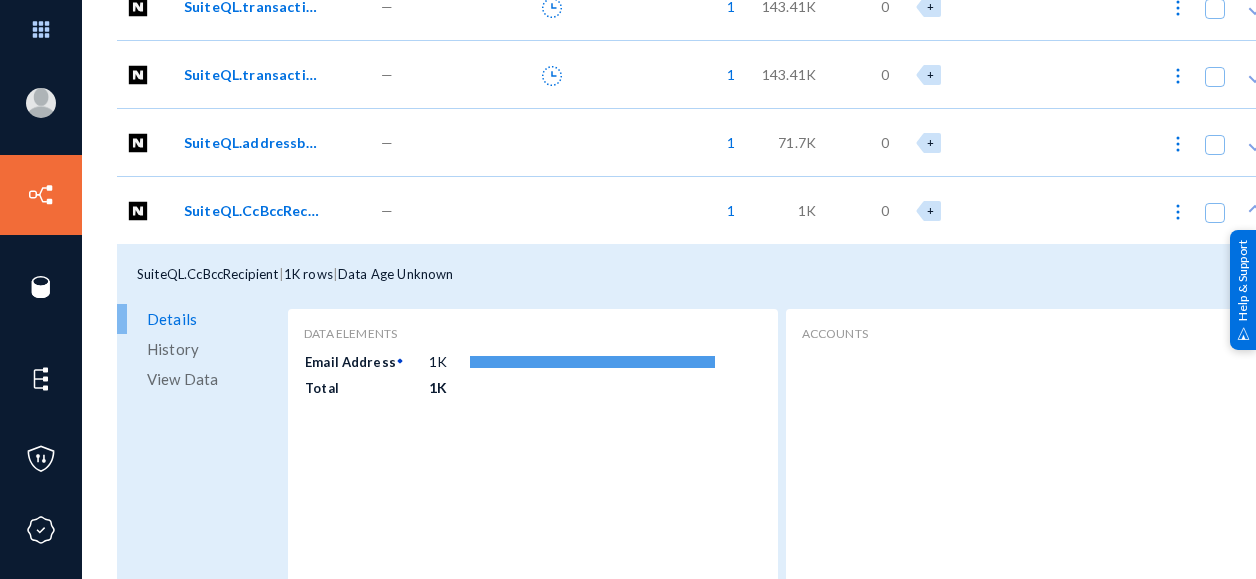 click on "View Data" 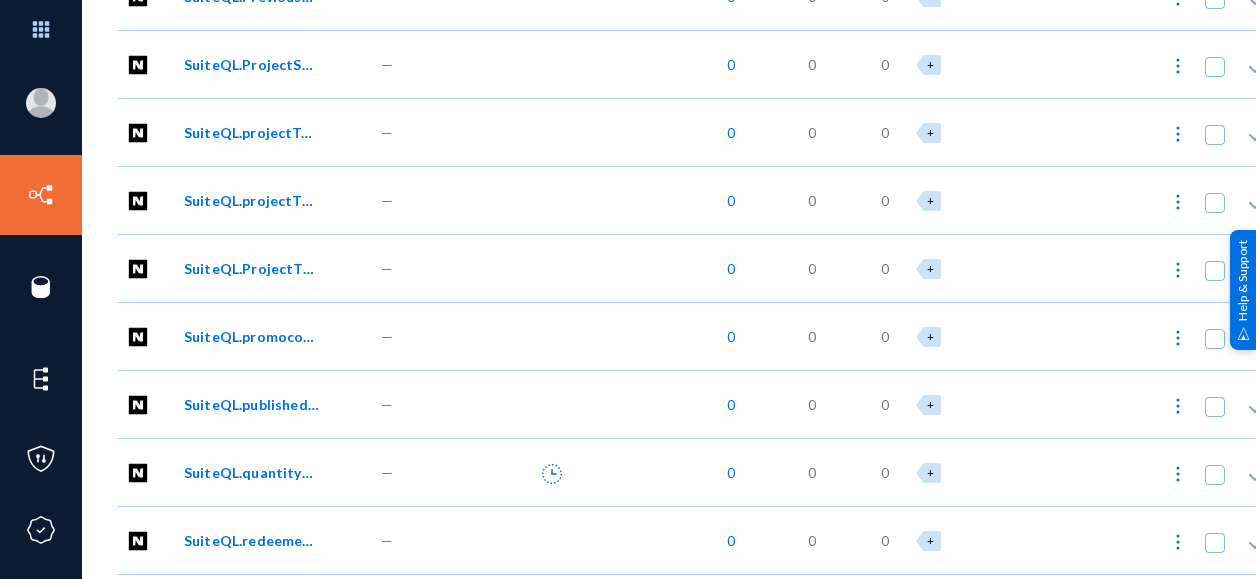 scroll, scrollTop: 0, scrollLeft: 0, axis: both 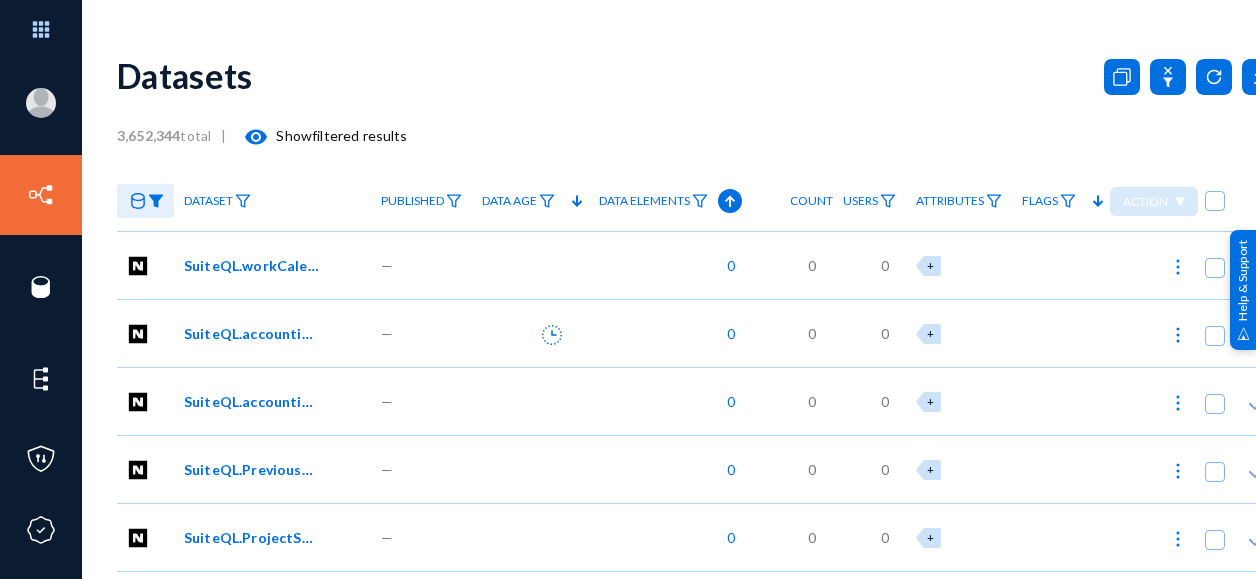 click on "3,652,344  total | visibility  Show   filtered results" 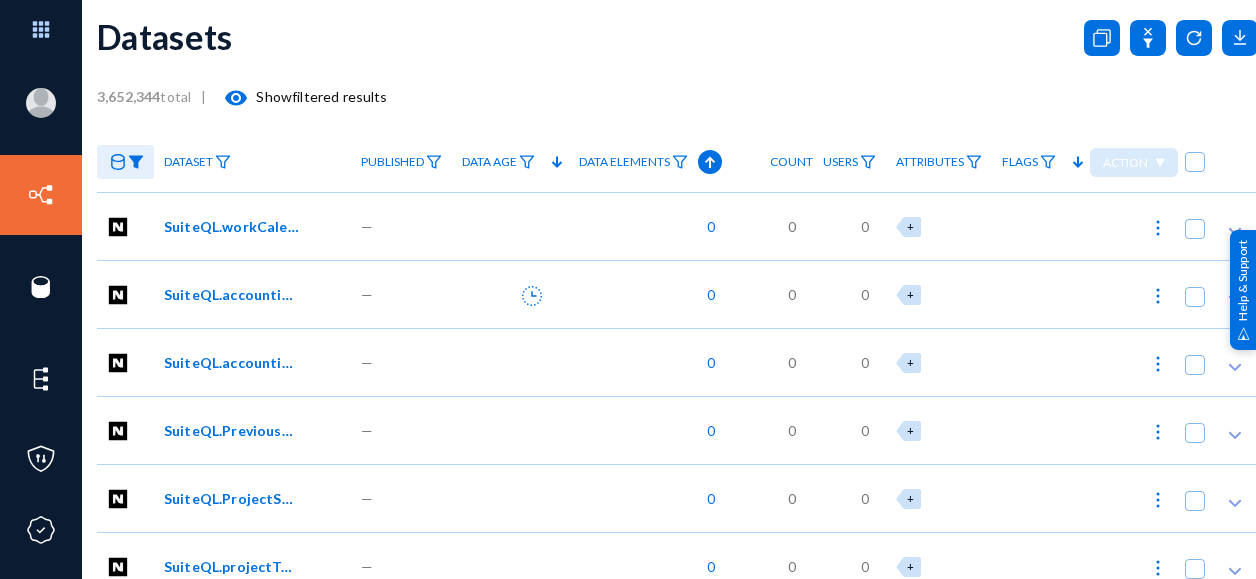 scroll, scrollTop: 44, scrollLeft: 20, axis: both 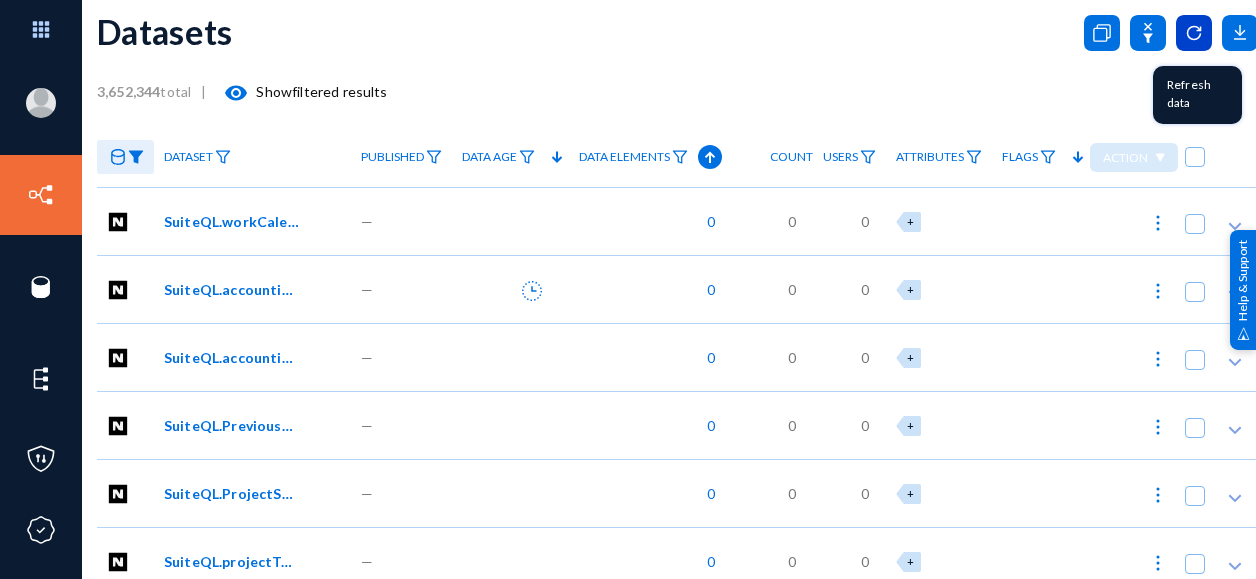 click 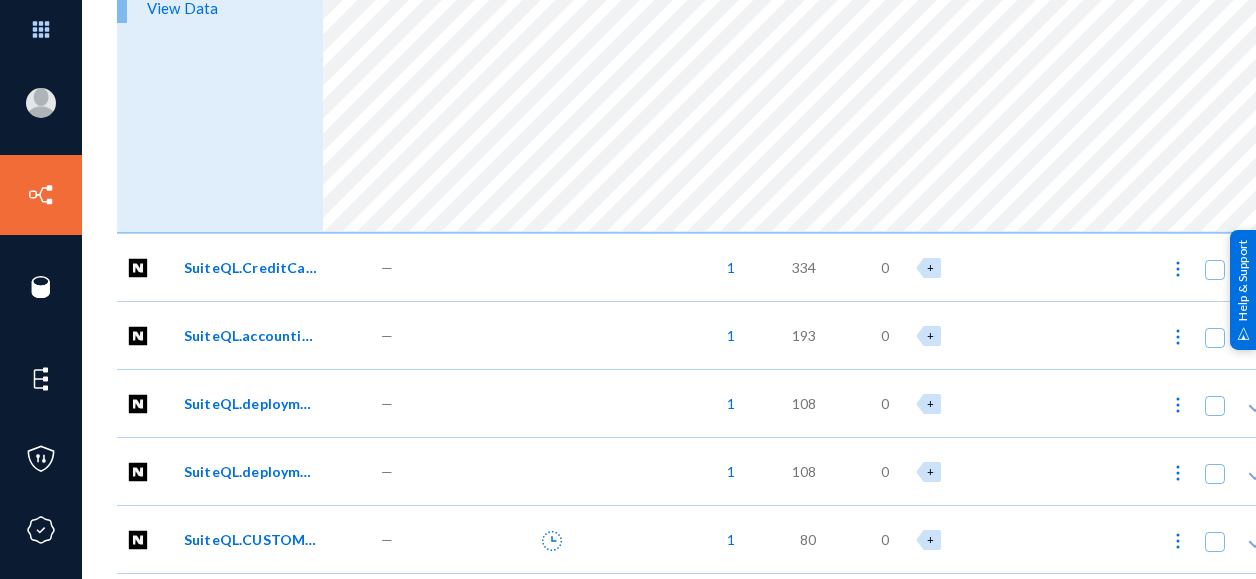 scroll, scrollTop: 16630, scrollLeft: 0, axis: vertical 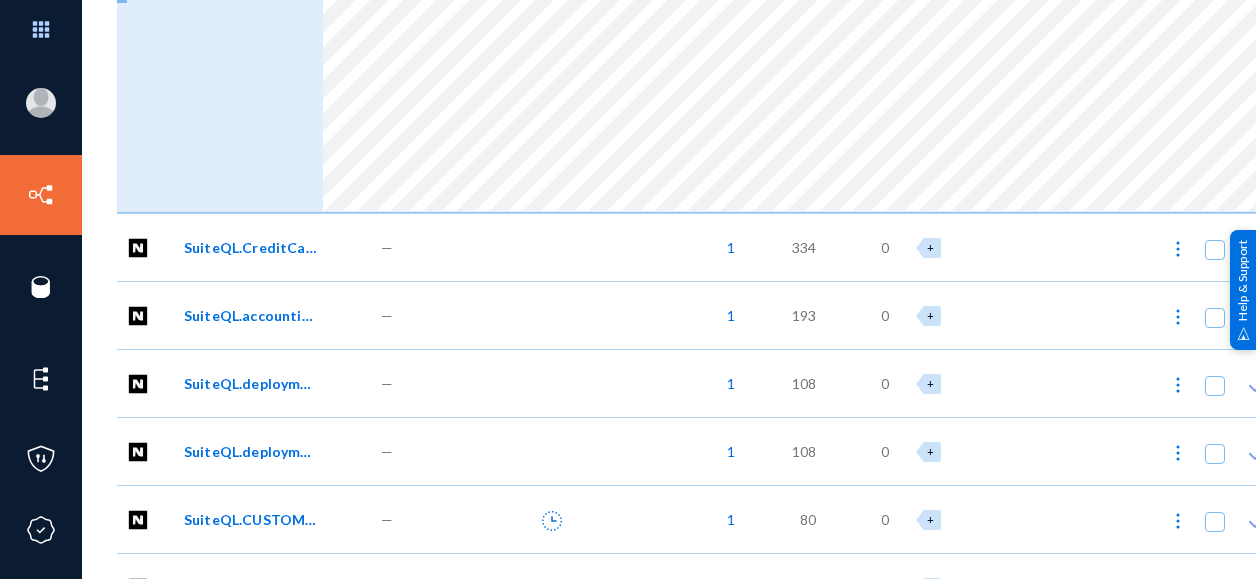 click on "SuiteQL.CUSTOMRECORD_INTRASTAT_REGION" 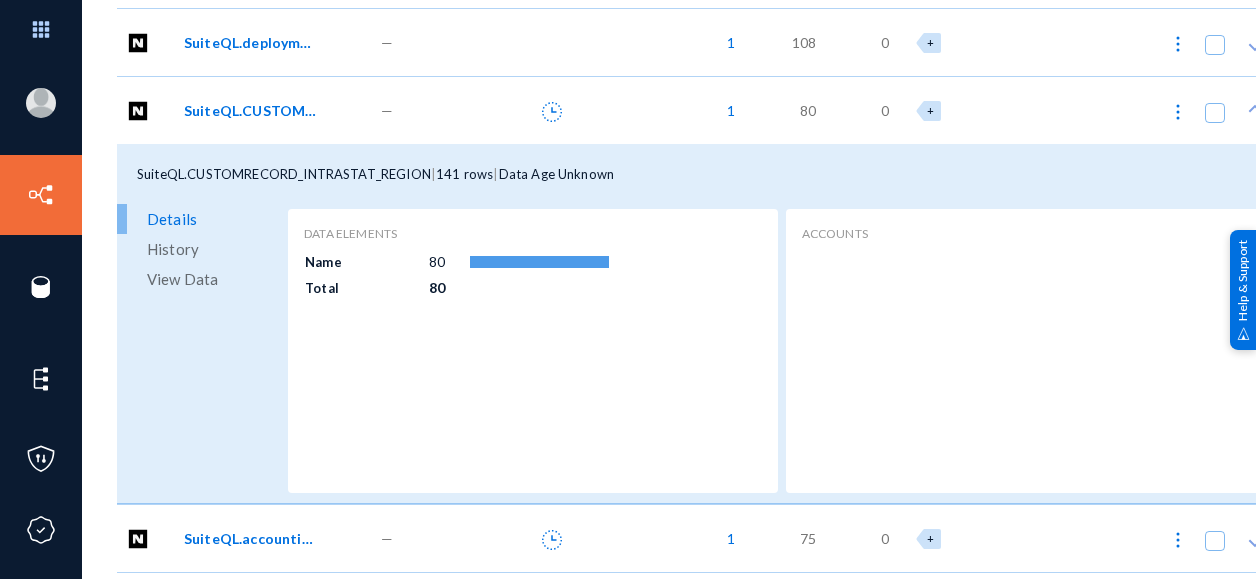 scroll, scrollTop: 17054, scrollLeft: 0, axis: vertical 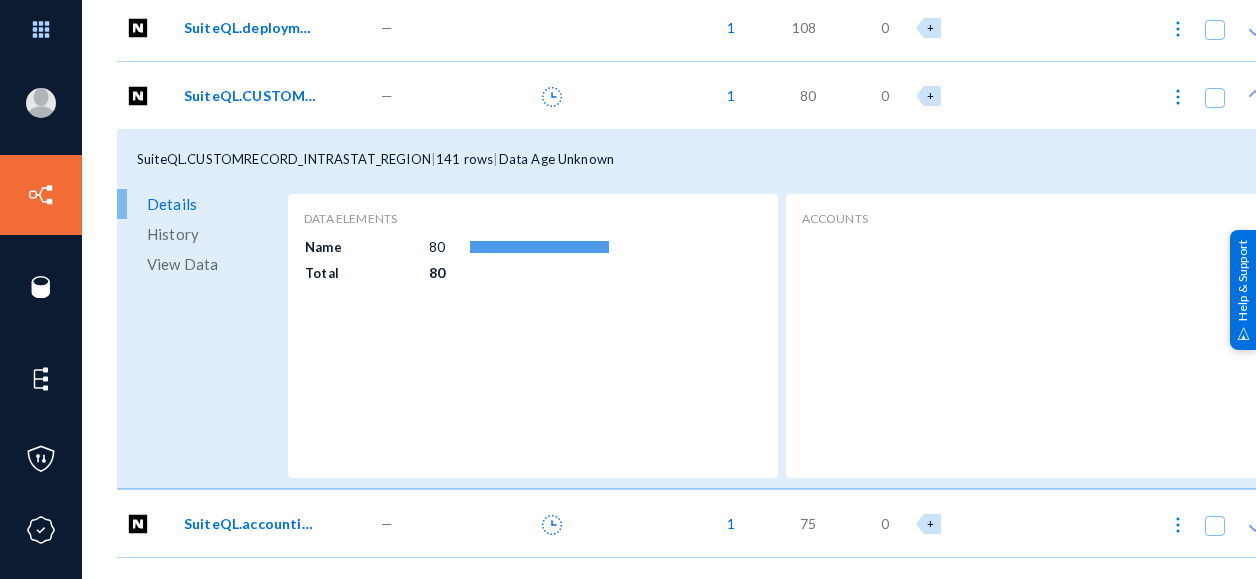 click on "View Data" 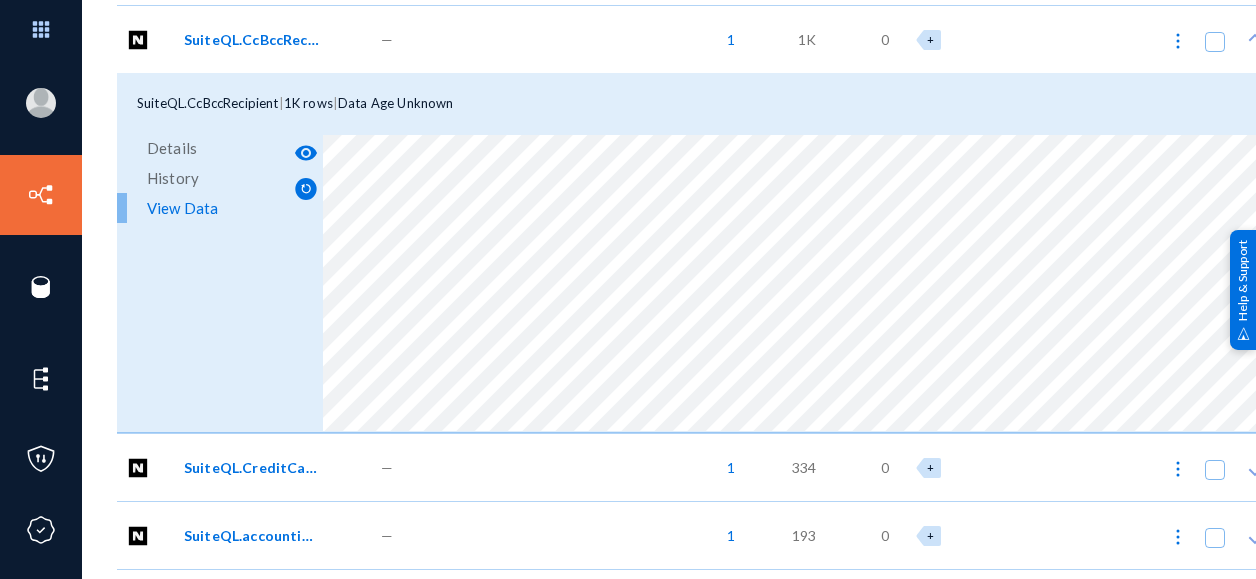scroll, scrollTop: 16338, scrollLeft: 0, axis: vertical 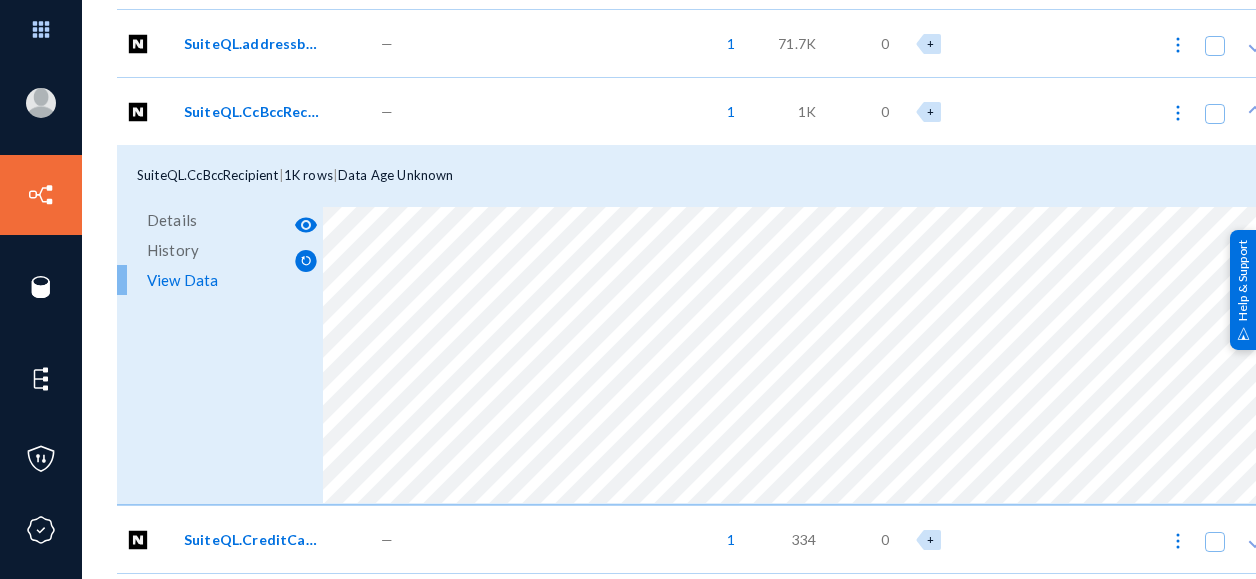 click on "—" 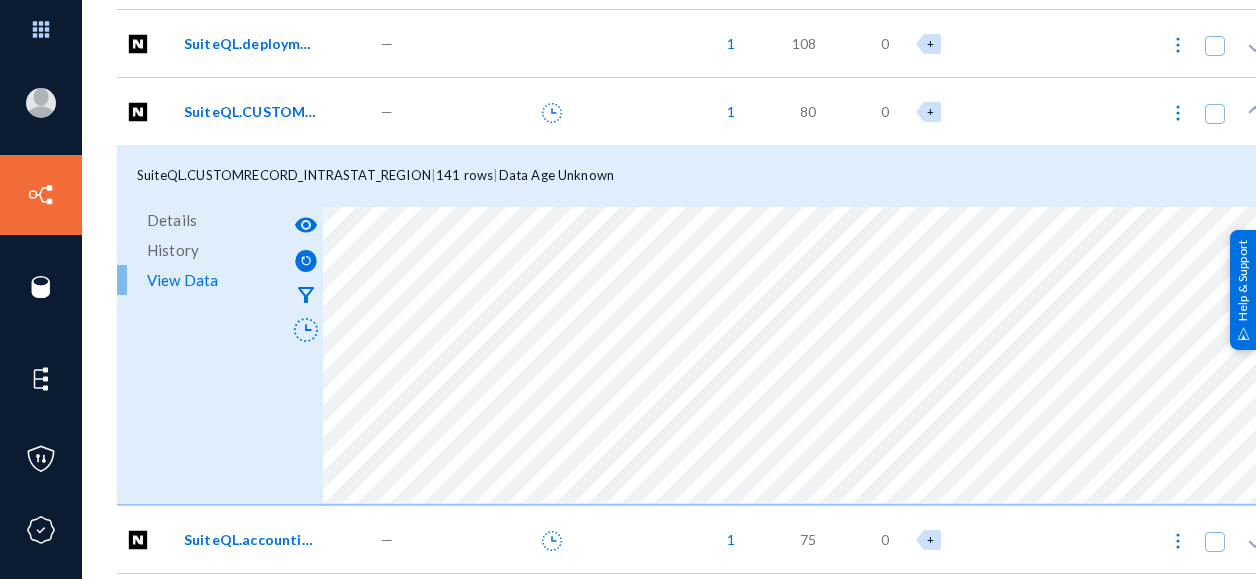 scroll, scrollTop: 16678, scrollLeft: 66, axis: both 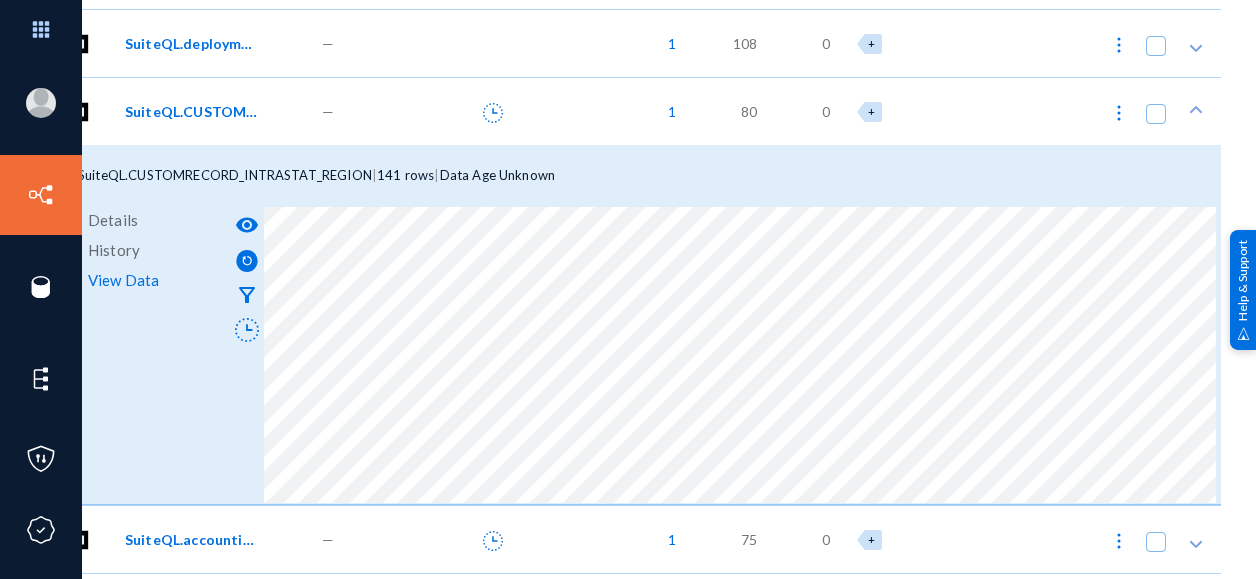 click on "Details" 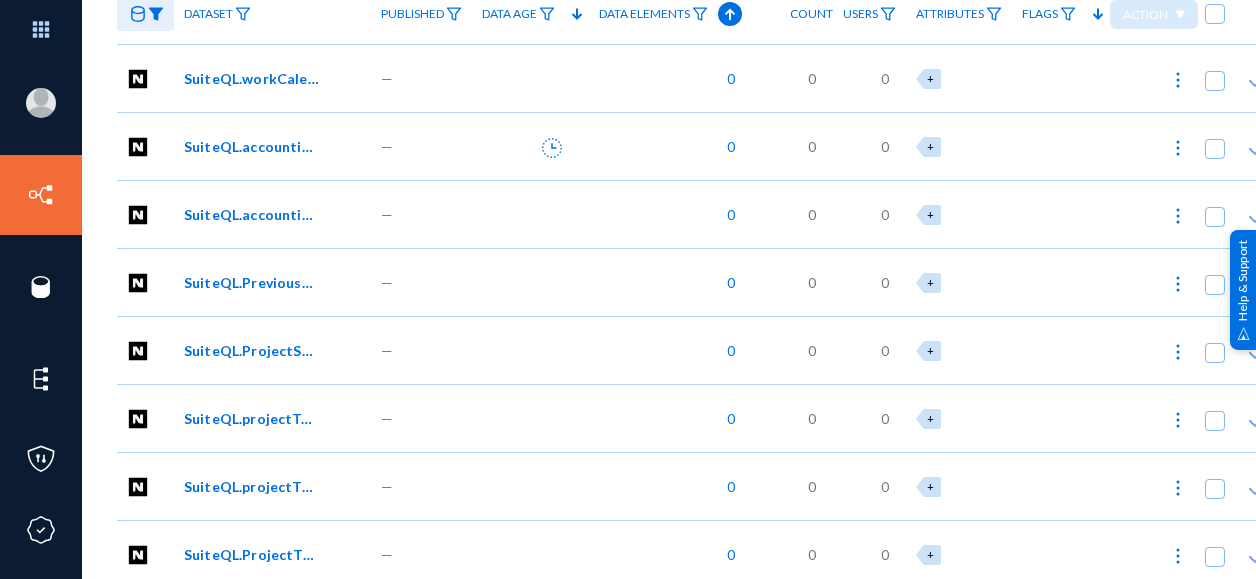 scroll, scrollTop: 0, scrollLeft: 0, axis: both 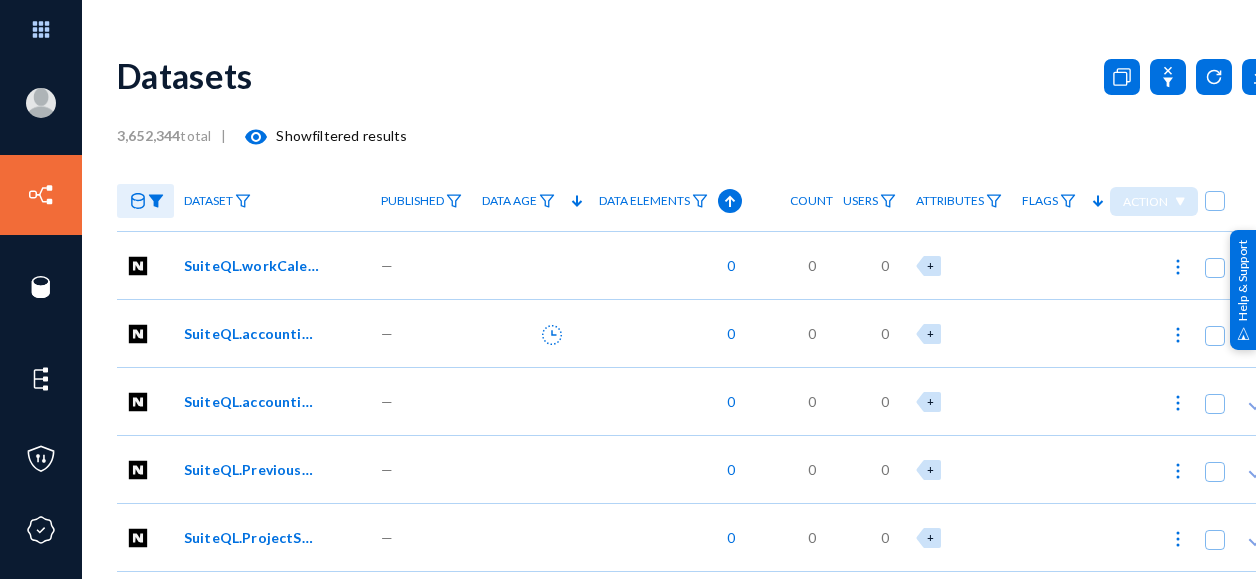 click 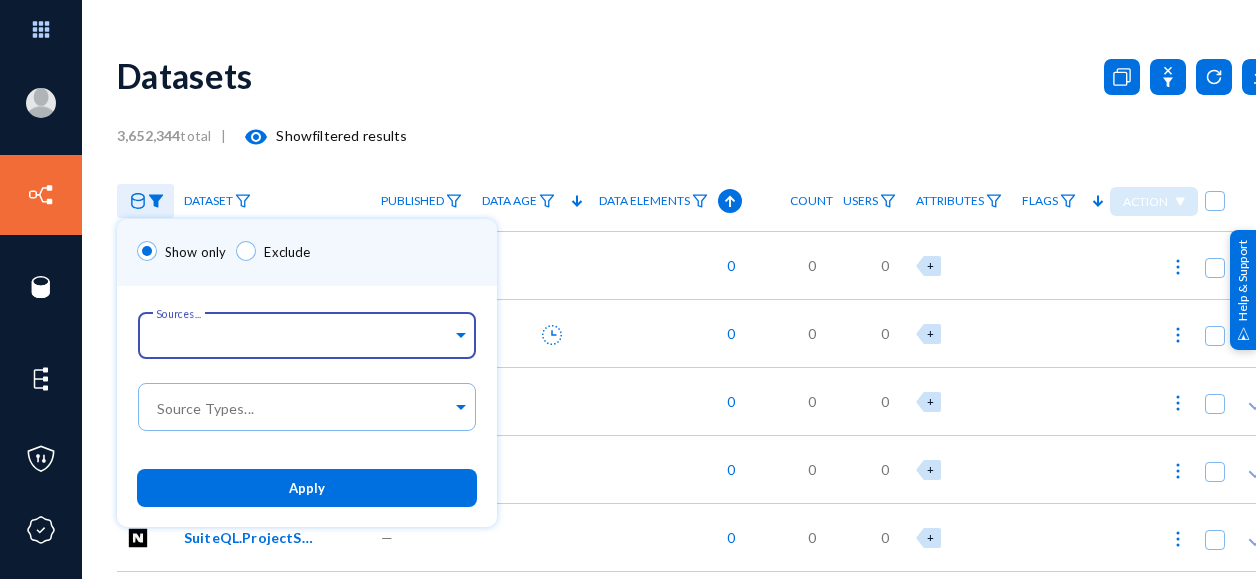 click at bounding box center (628, 289) 